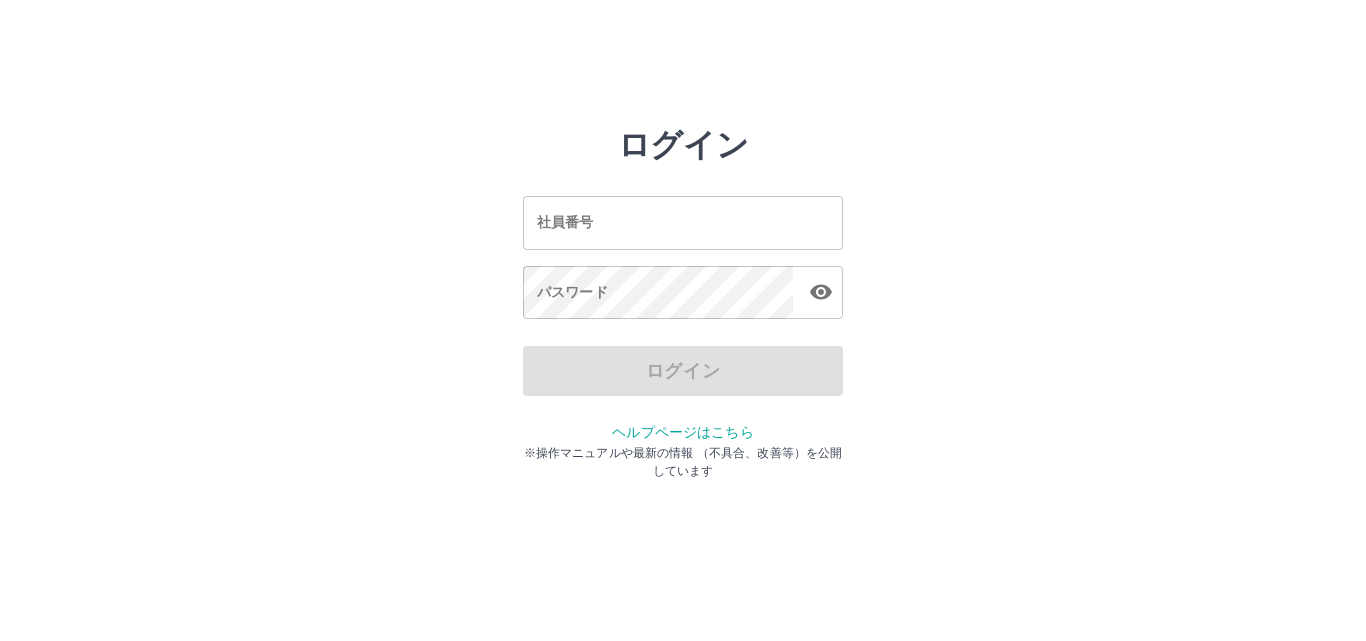 scroll, scrollTop: 0, scrollLeft: 0, axis: both 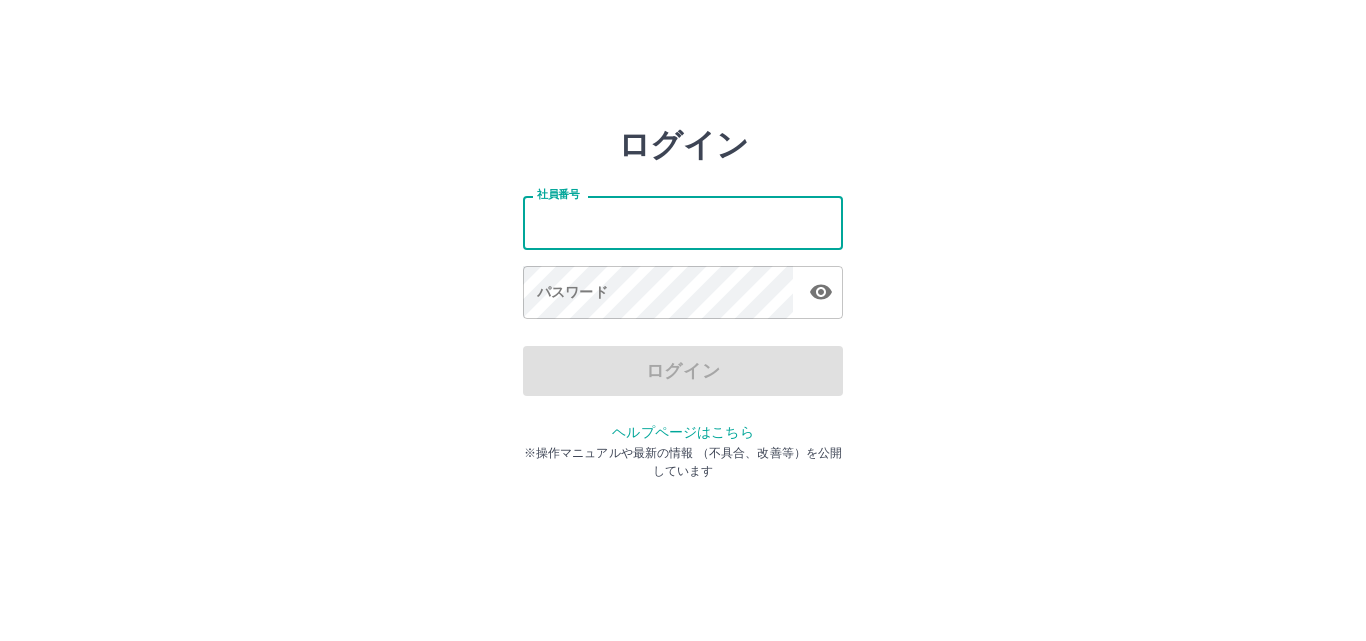 click on "社員番号" at bounding box center (683, 222) 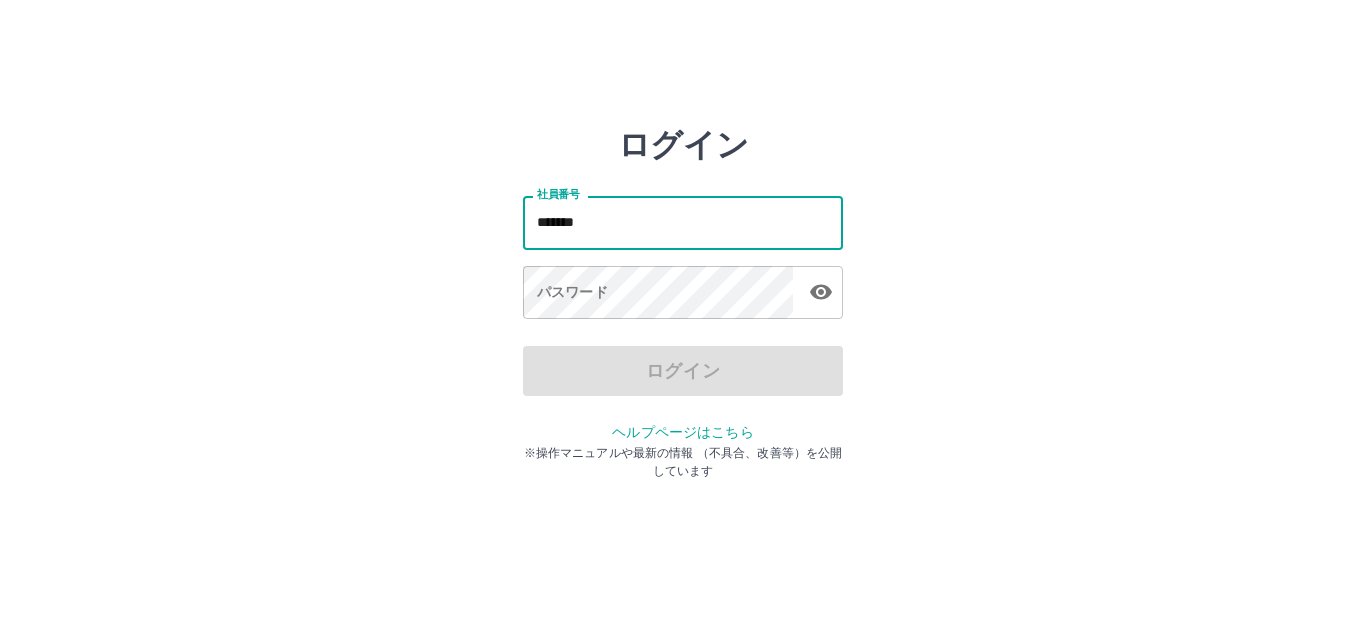 type on "*******" 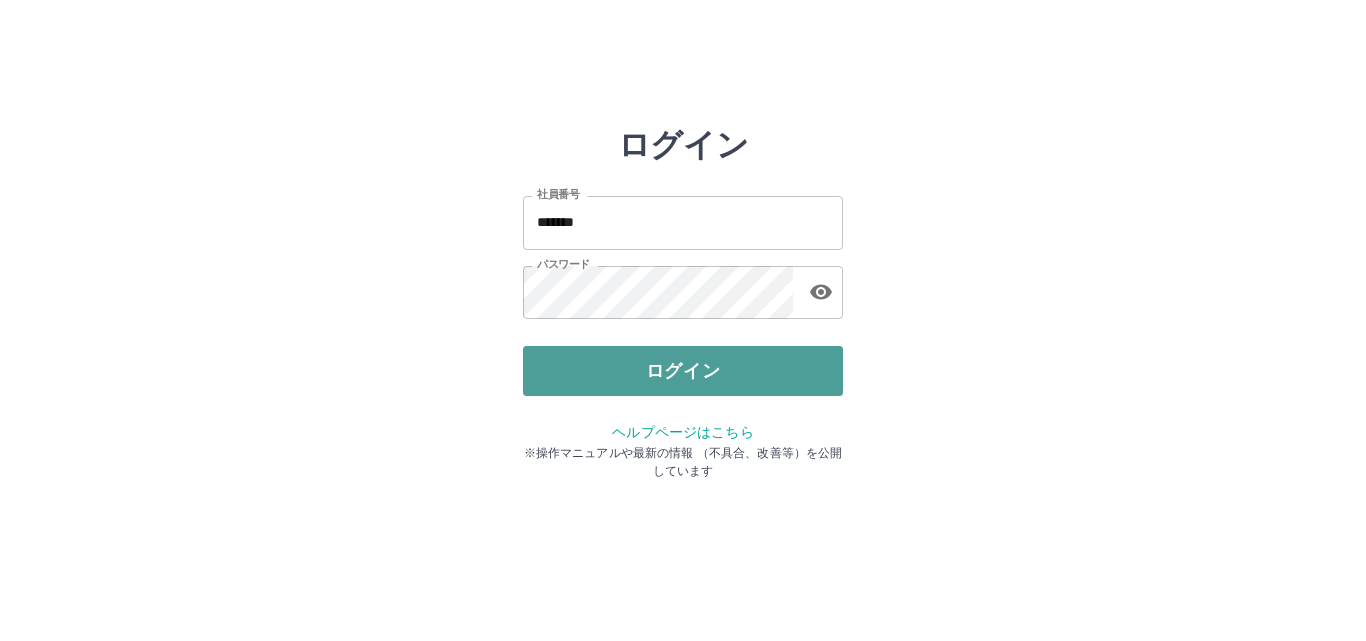 click on "ログイン" at bounding box center [683, 371] 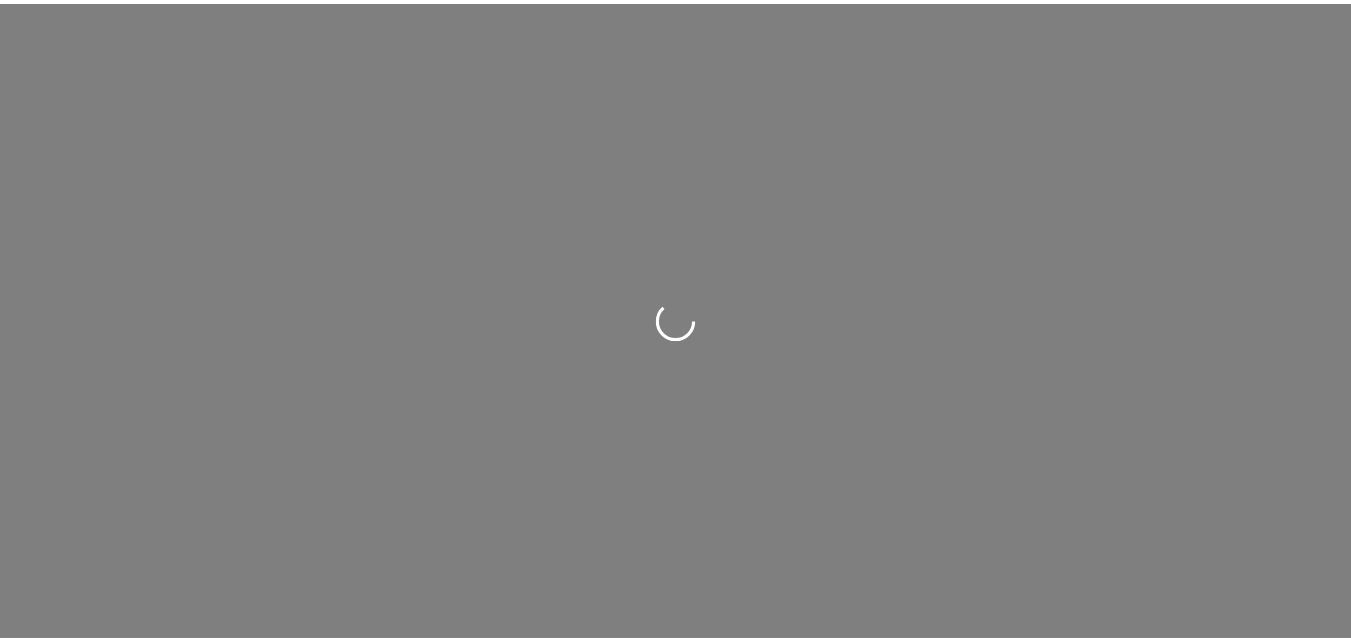 scroll, scrollTop: 0, scrollLeft: 0, axis: both 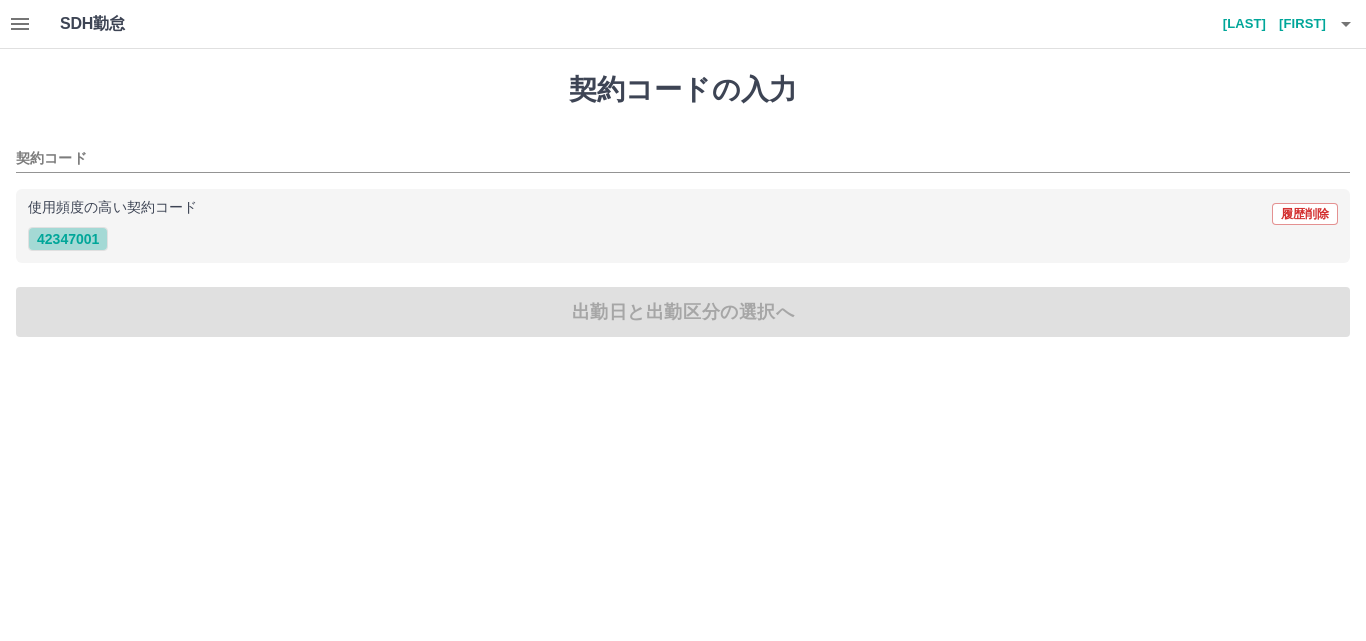 click on "42347001" at bounding box center [68, 239] 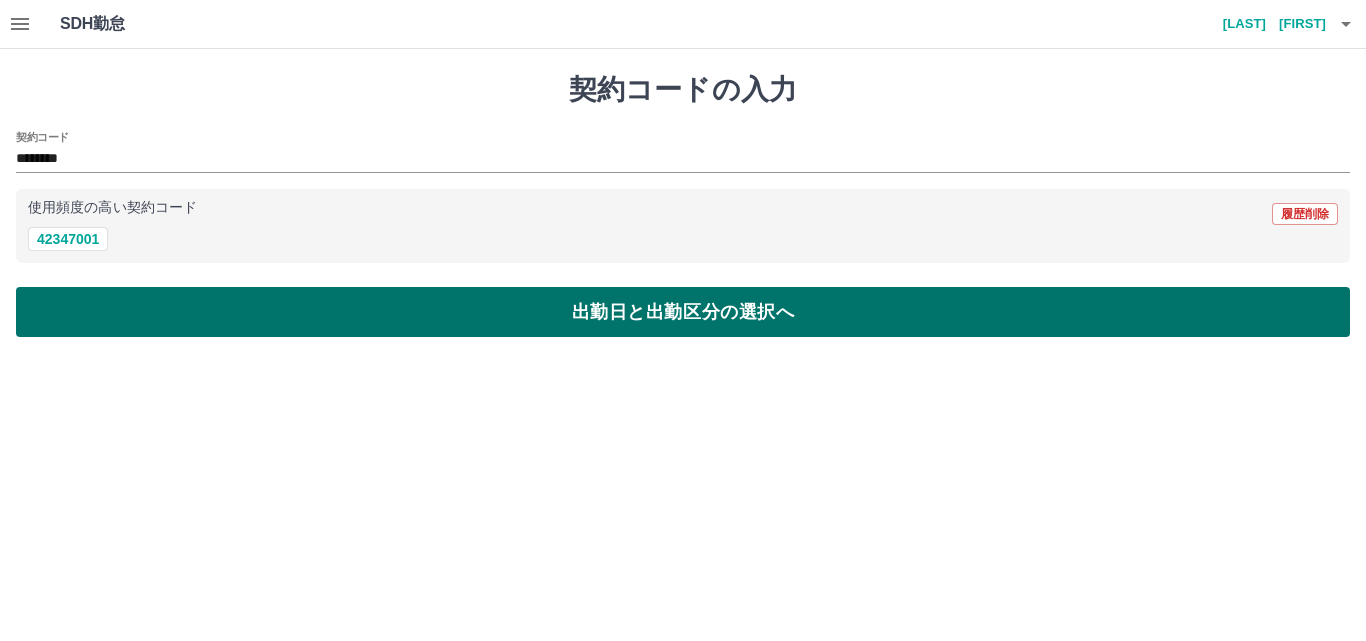 click on "出勤日と出勤区分の選択へ" at bounding box center (683, 312) 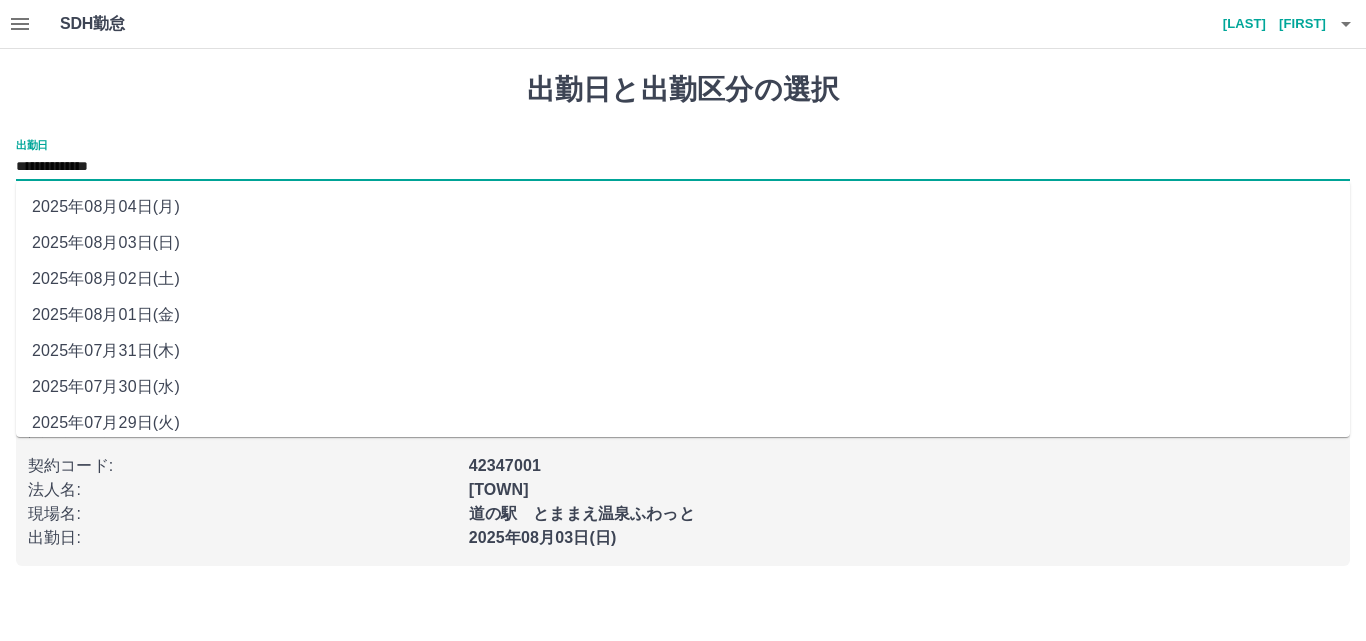 click on "**********" at bounding box center [683, 167] 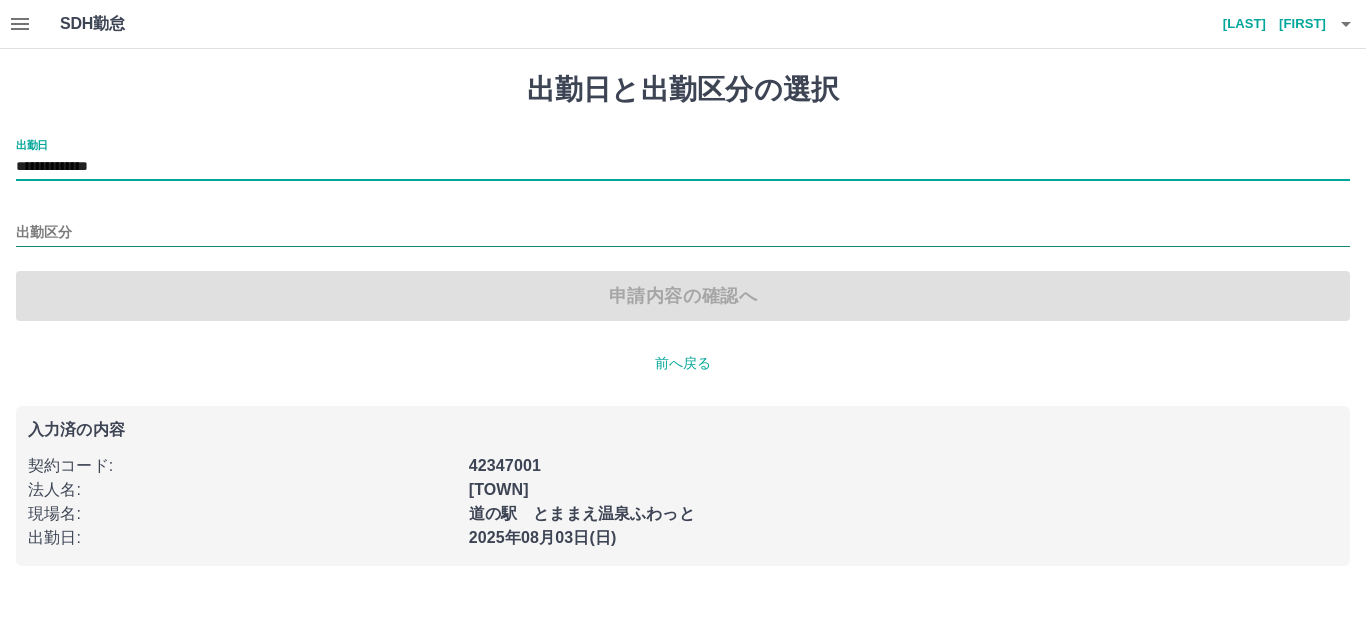 click on "出勤区分" at bounding box center (683, 233) 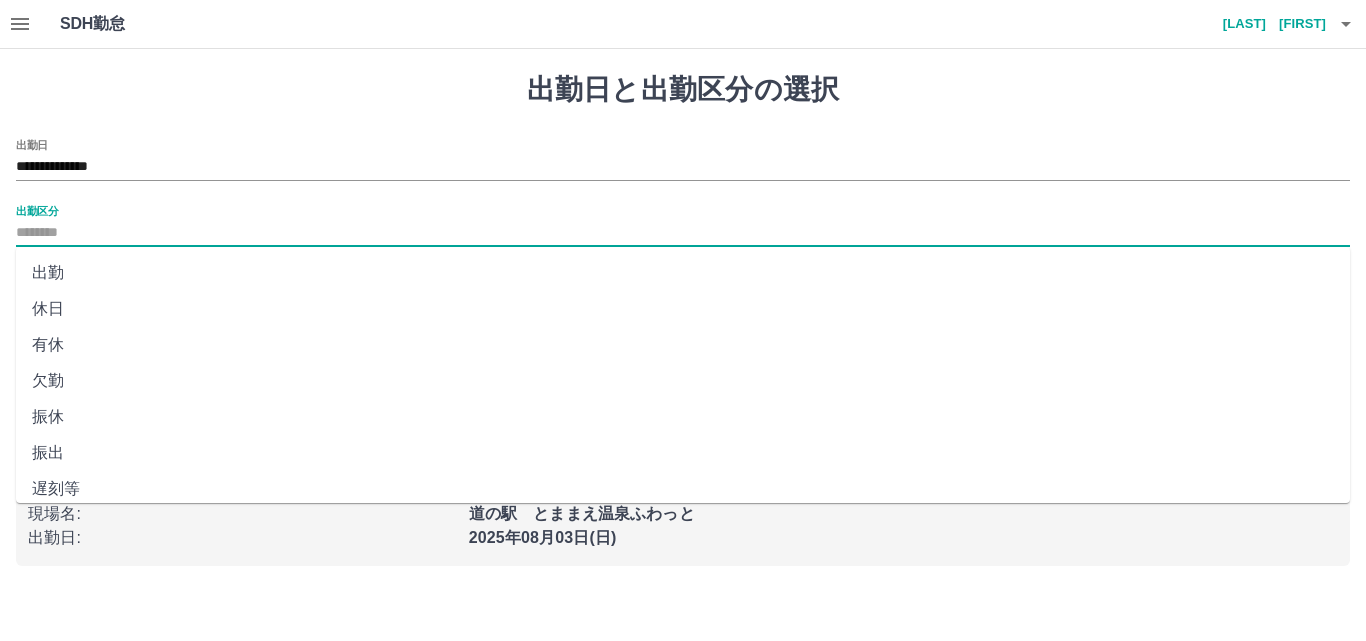 click on "出勤" at bounding box center (683, 273) 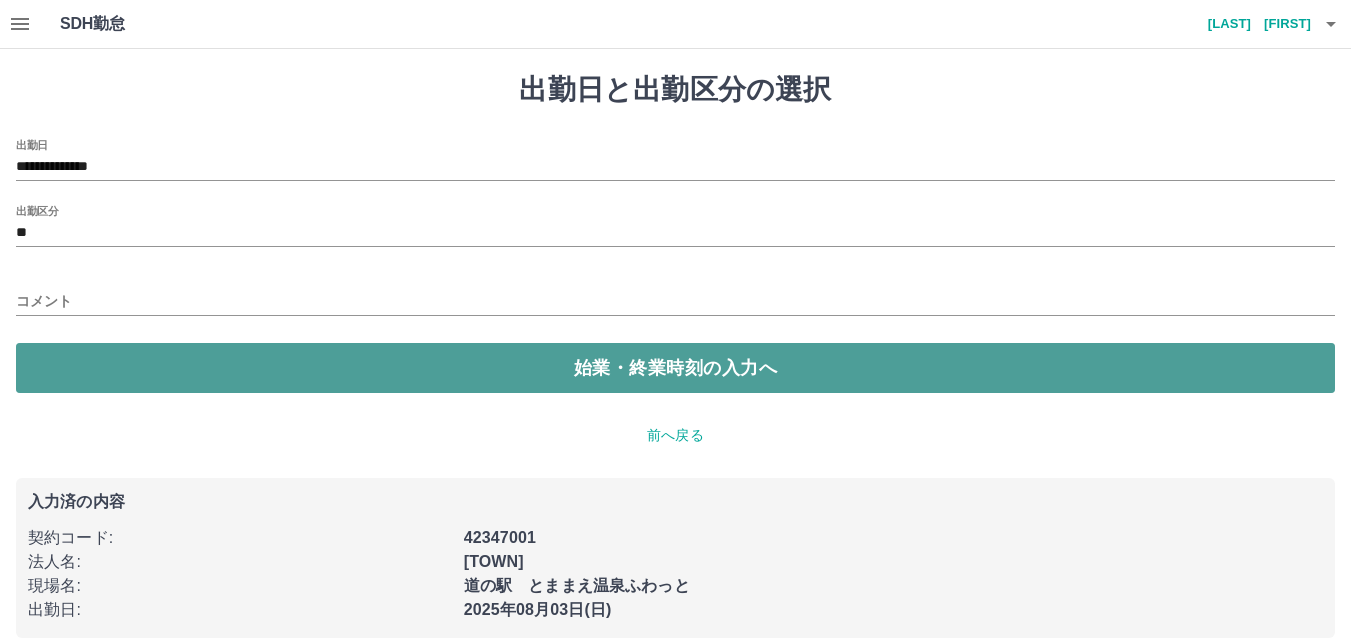 click on "始業・終業時刻の入力へ" at bounding box center [675, 368] 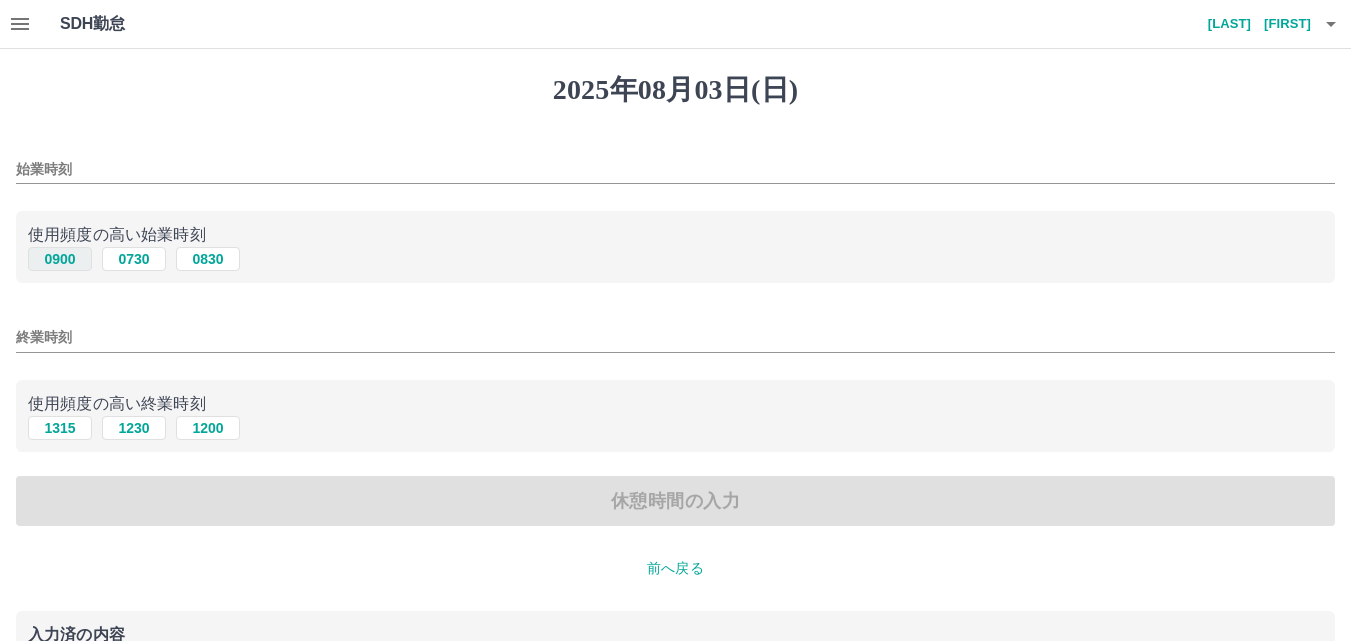 click on "0900" at bounding box center (60, 259) 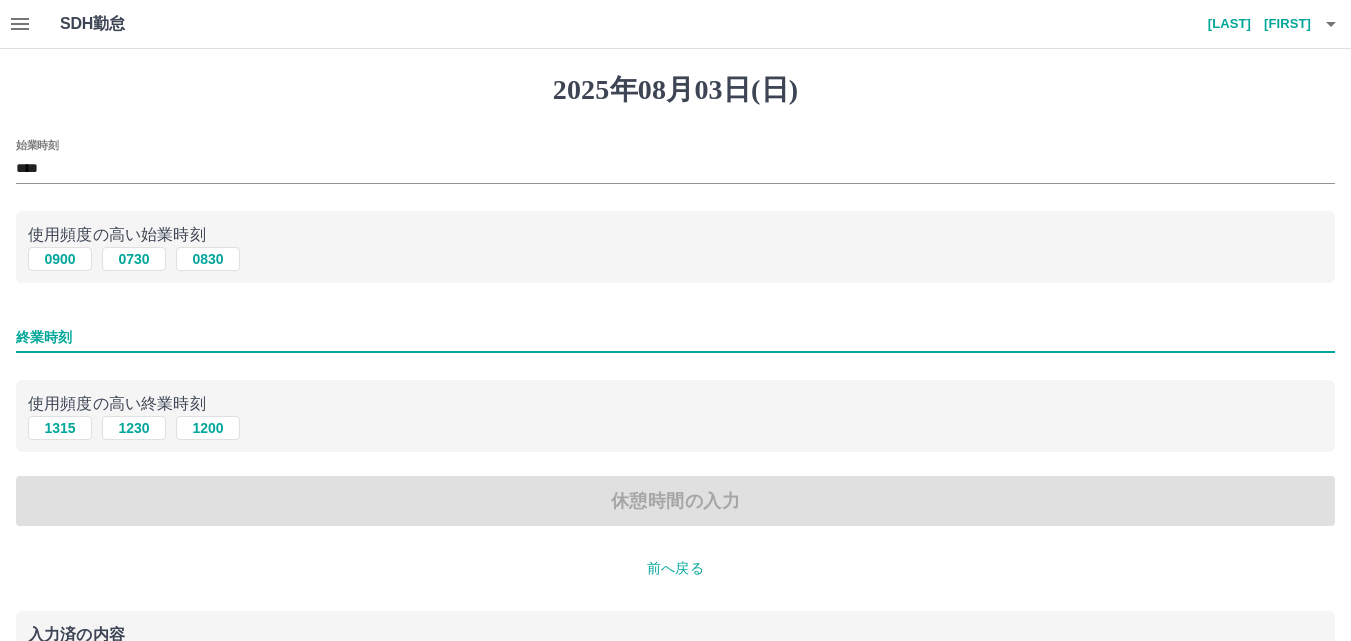 click on "終業時刻" at bounding box center [675, 337] 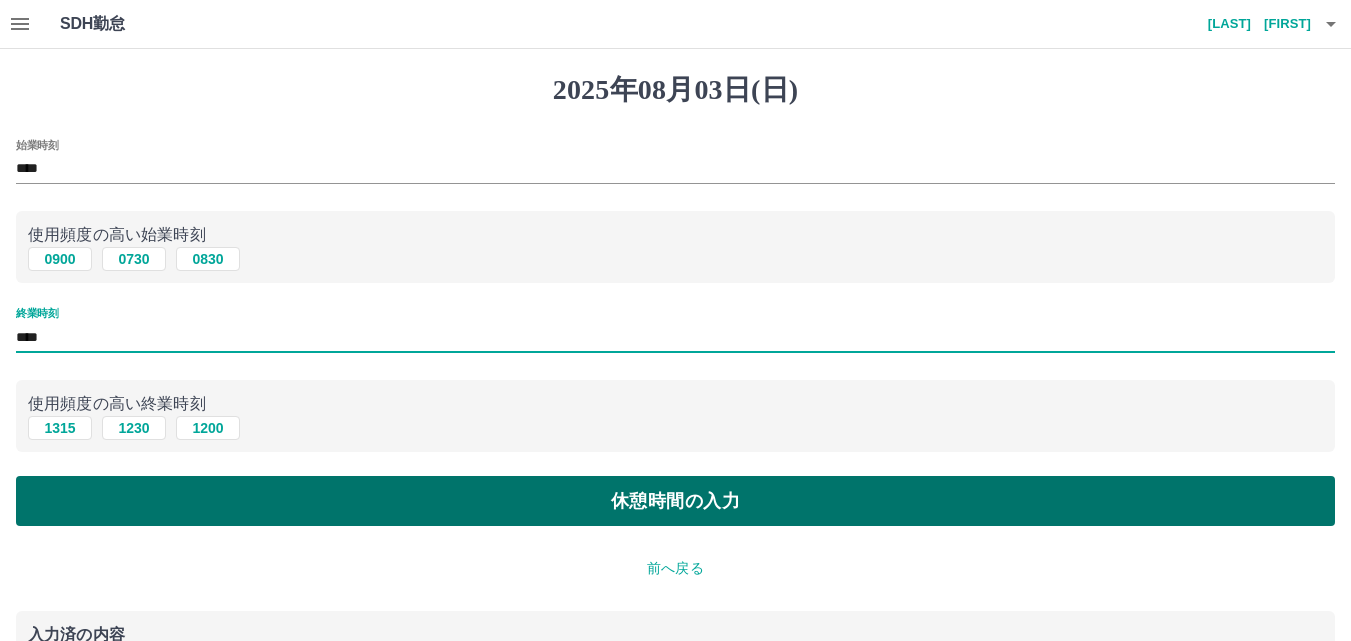 click on "休憩時間の入力" at bounding box center [675, 501] 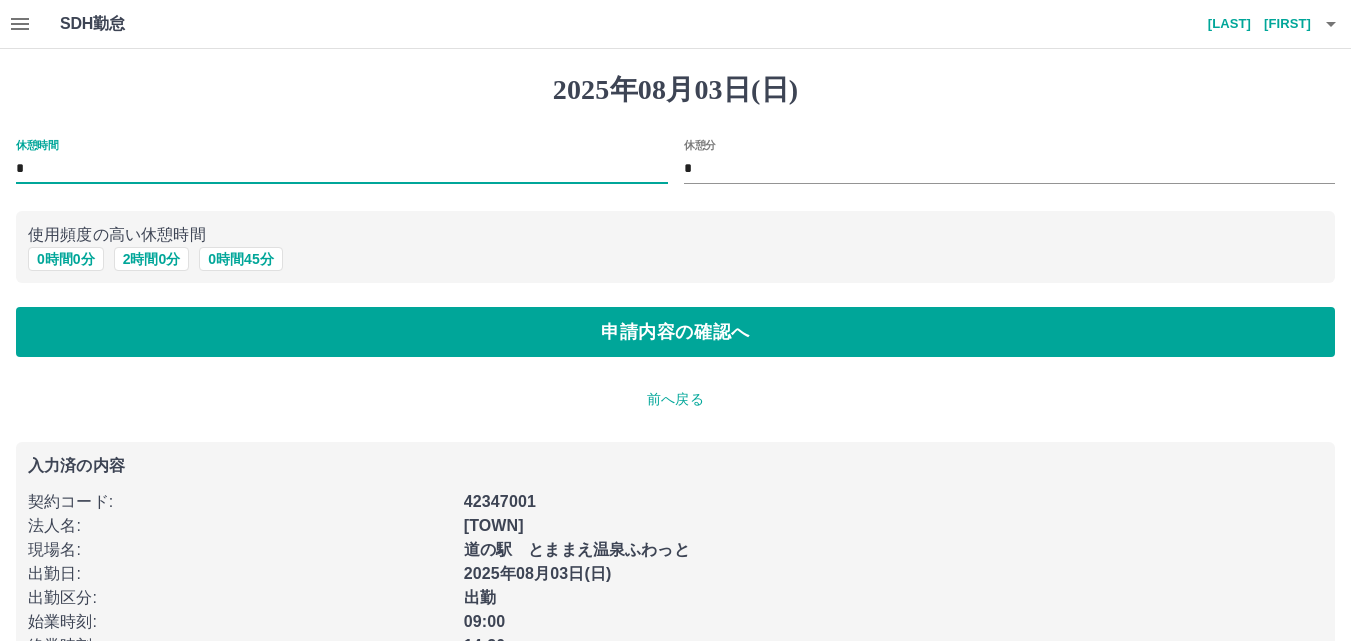 click on "*" at bounding box center (342, 169) 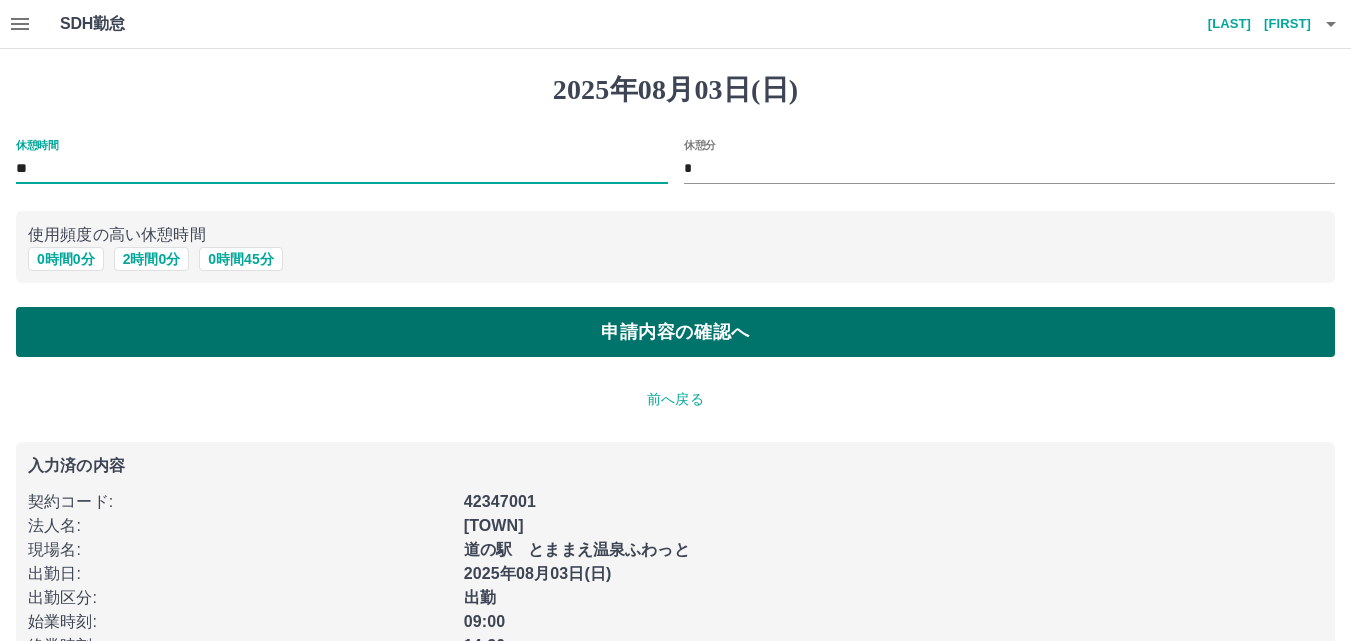 click on "申請内容の確認へ" at bounding box center [675, 332] 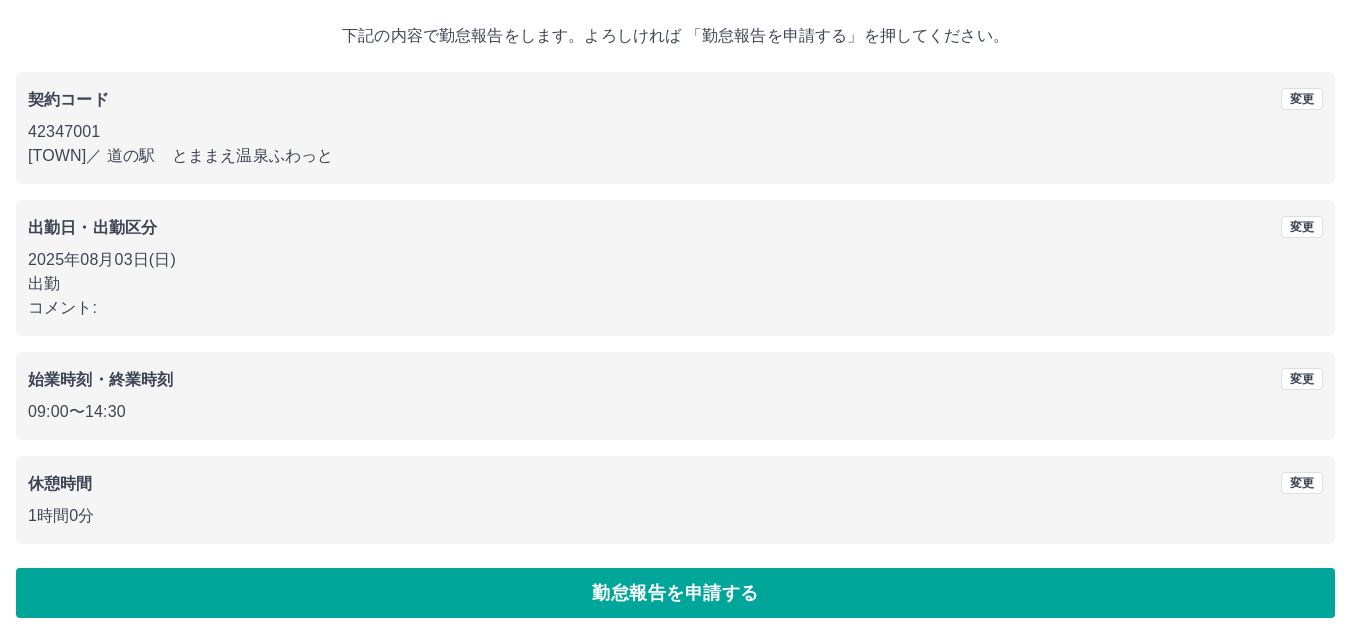 scroll, scrollTop: 108, scrollLeft: 0, axis: vertical 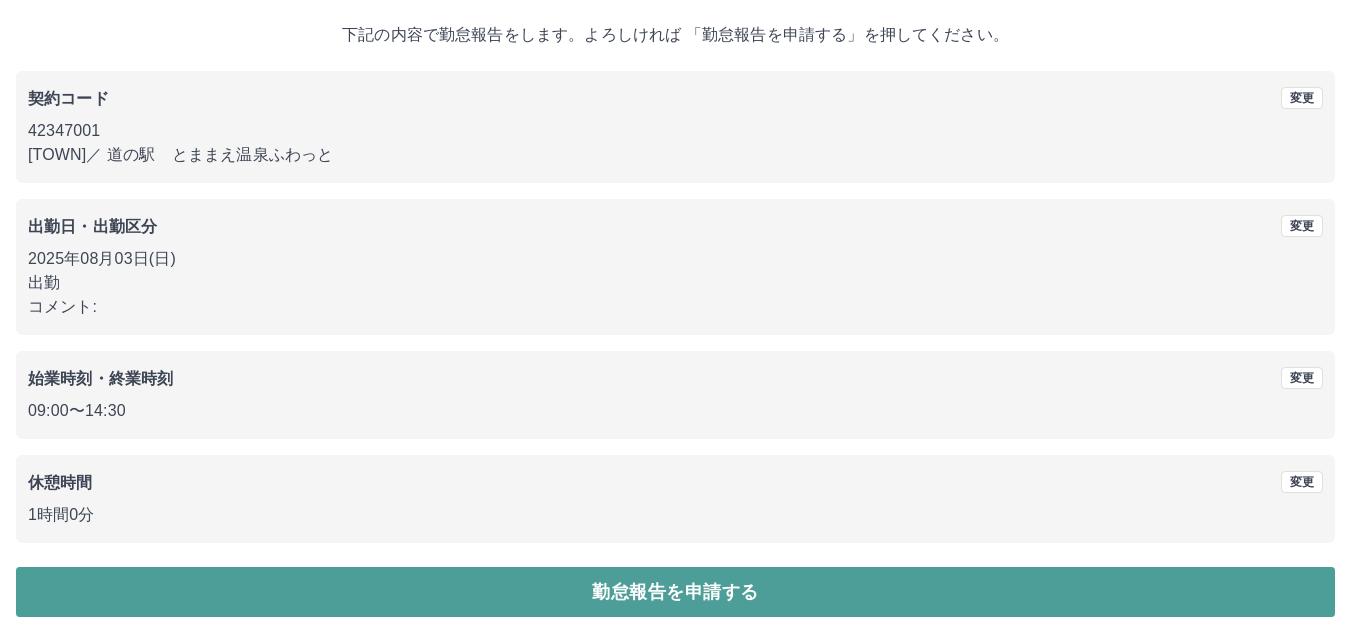 click on "勤怠報告を申請する" at bounding box center [675, 592] 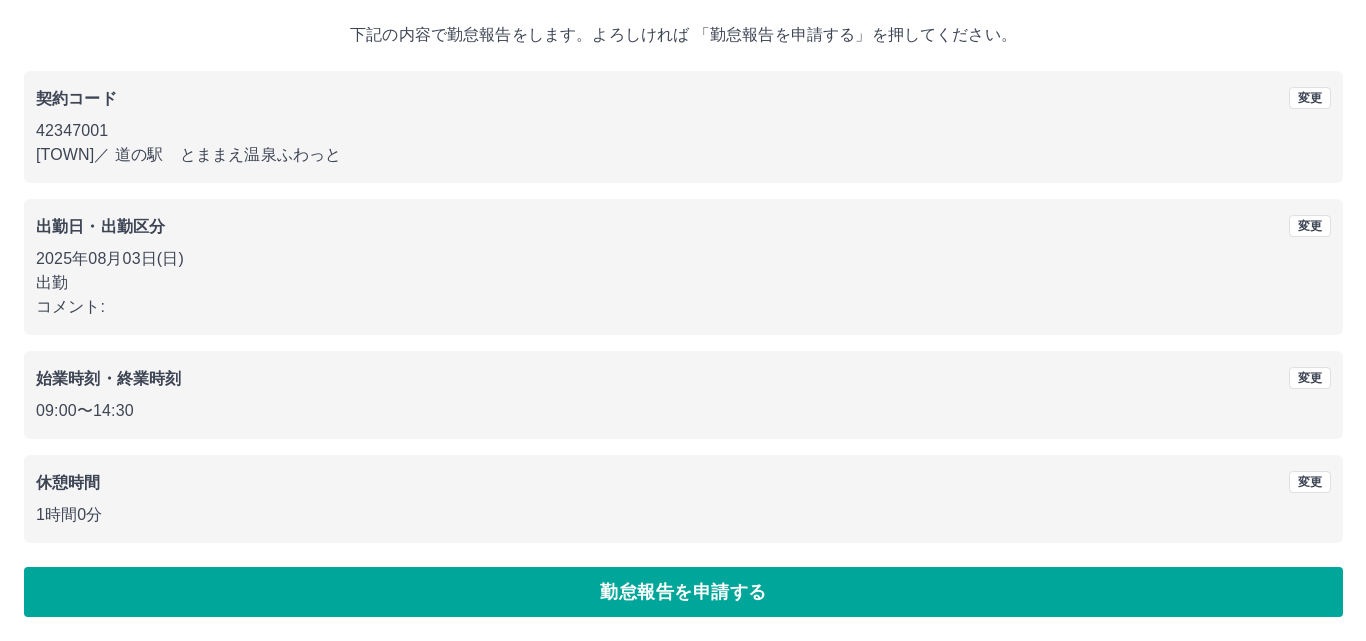scroll, scrollTop: 0, scrollLeft: 0, axis: both 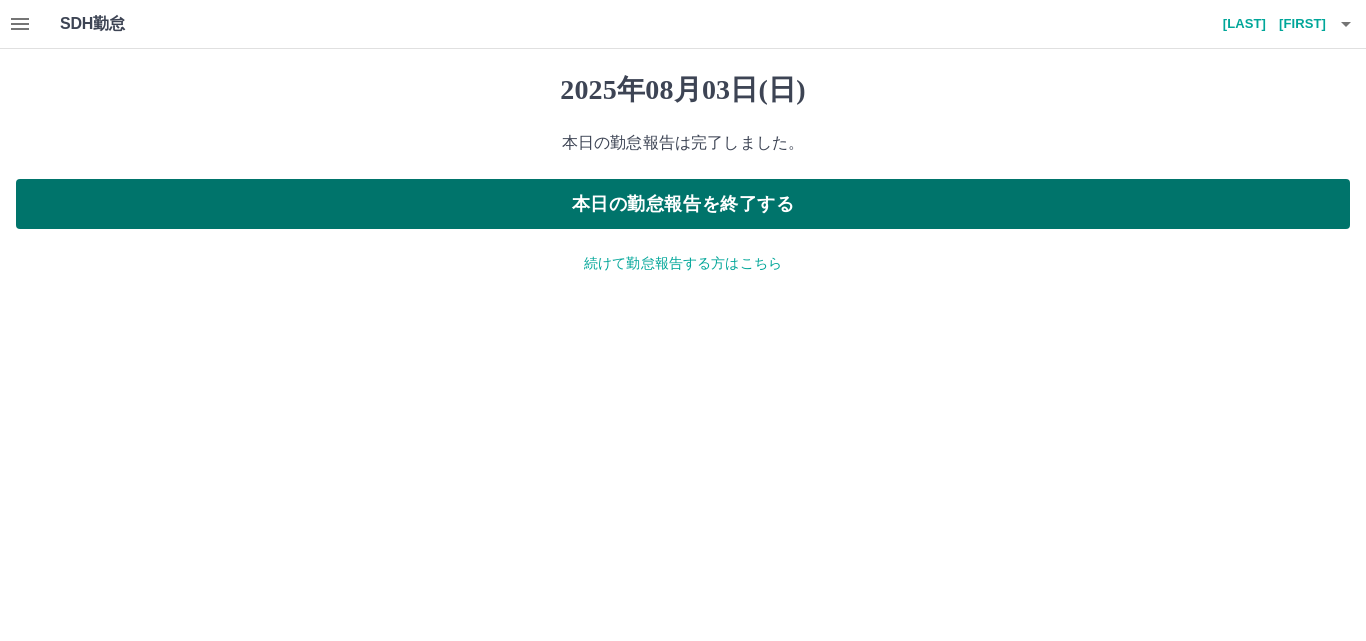click on "本日の勤怠報告を終了する" at bounding box center (683, 204) 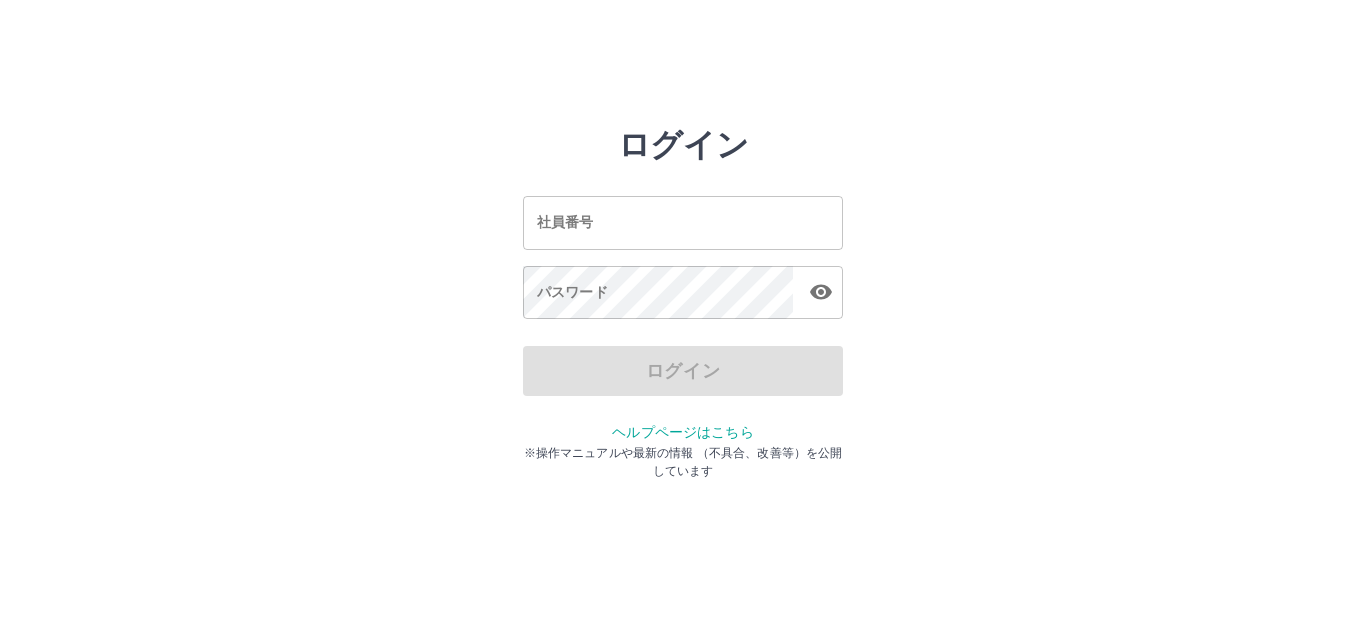 scroll, scrollTop: 0, scrollLeft: 0, axis: both 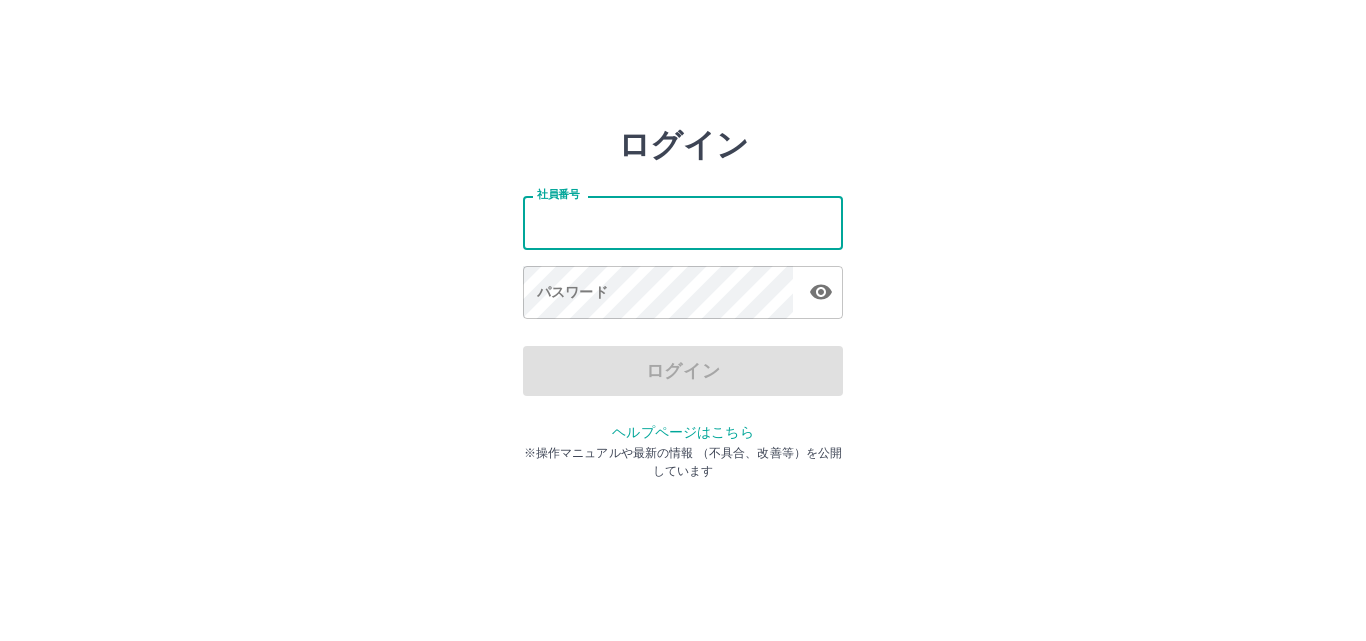 click on "社員番号" at bounding box center (683, 222) 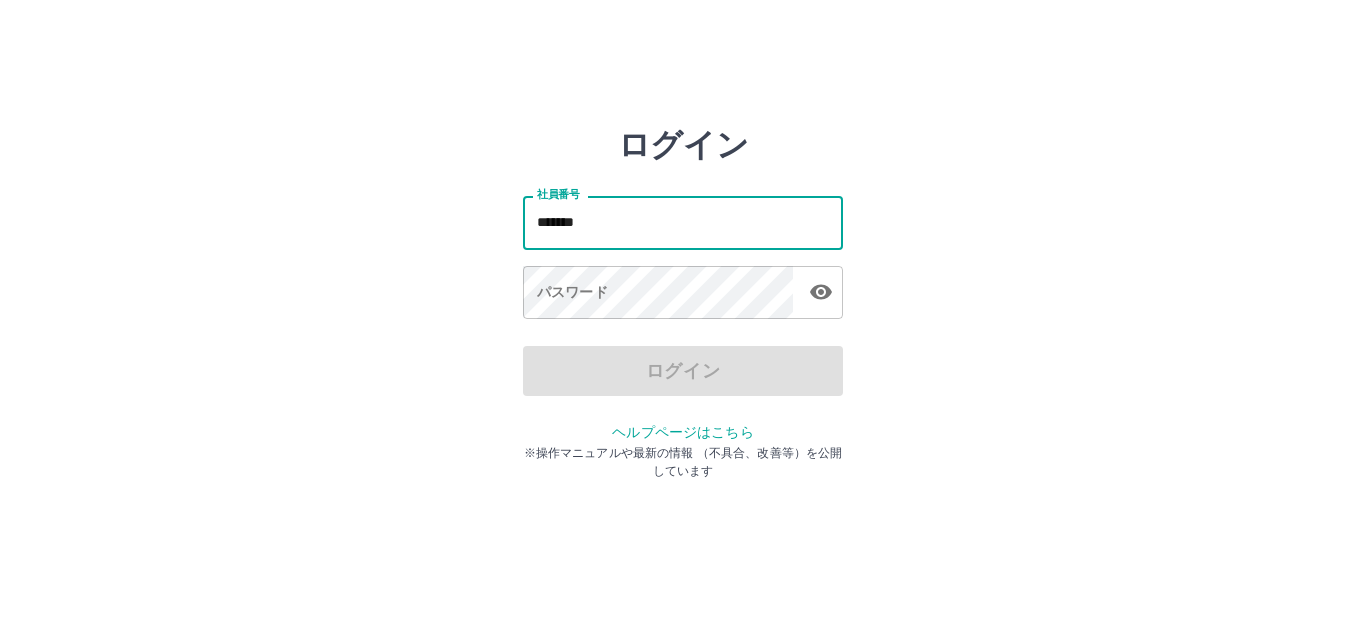 type on "*******" 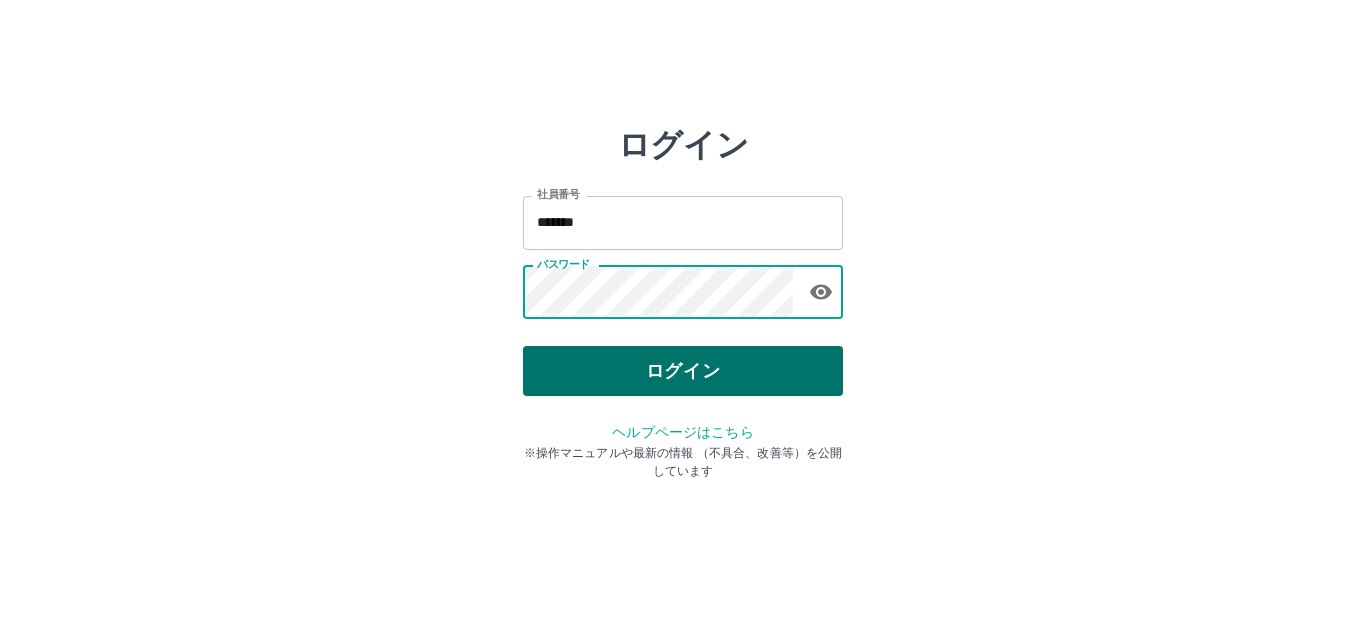 click on "ログイン" at bounding box center [683, 371] 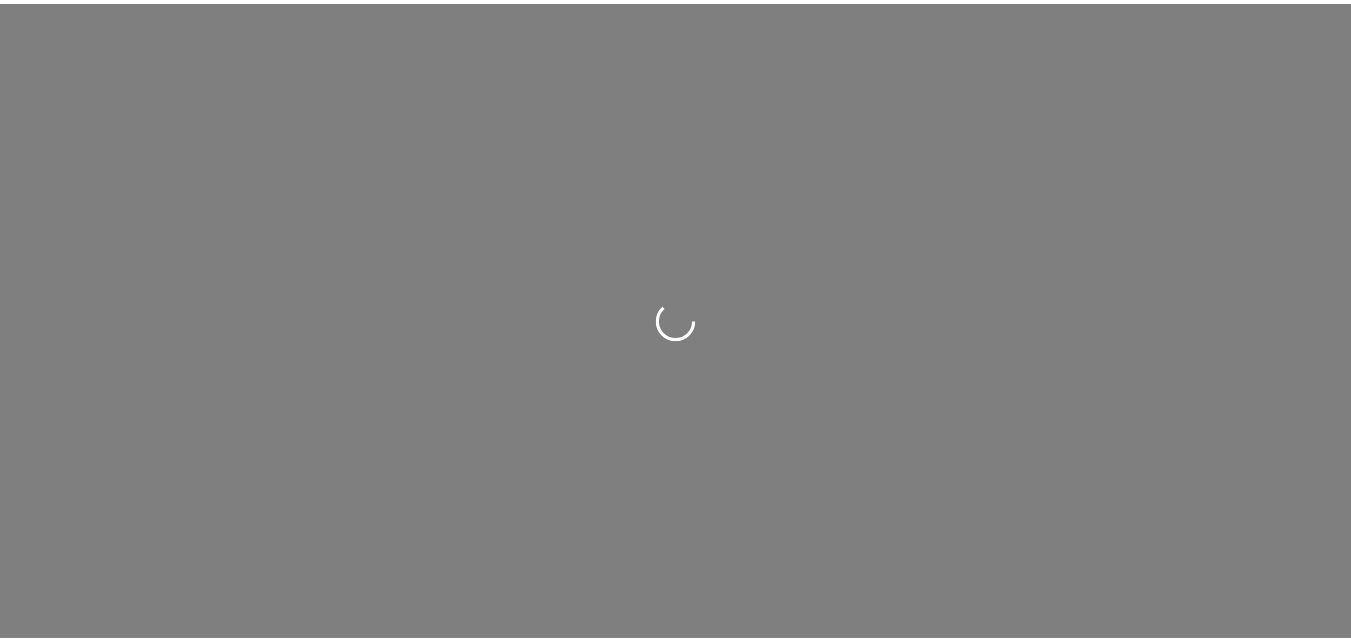 scroll, scrollTop: 0, scrollLeft: 0, axis: both 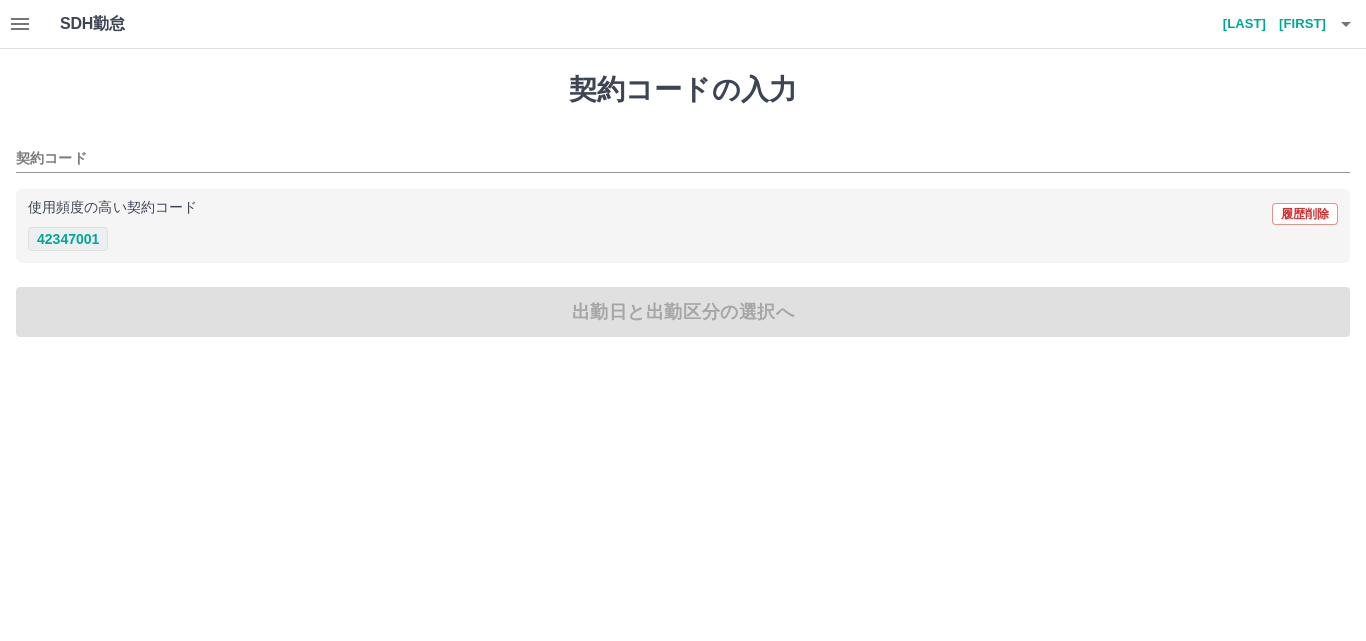 click on "42347001" at bounding box center (68, 239) 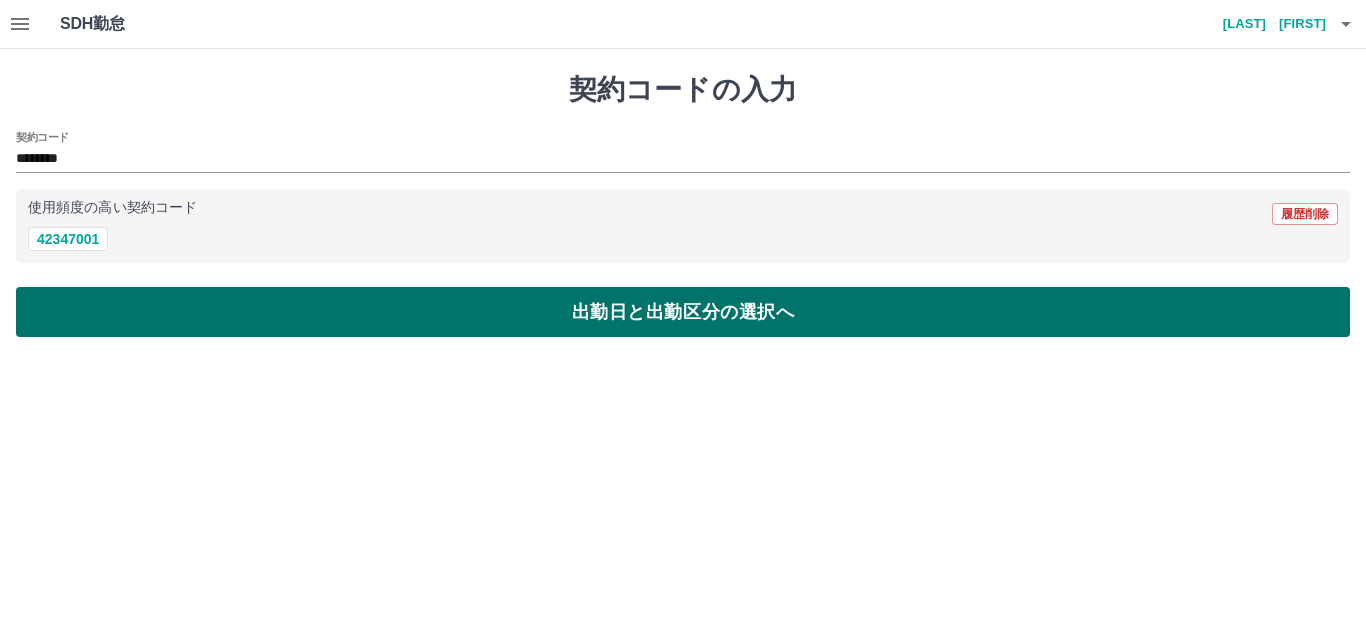 click on "出勤日と出勤区分の選択へ" at bounding box center [683, 312] 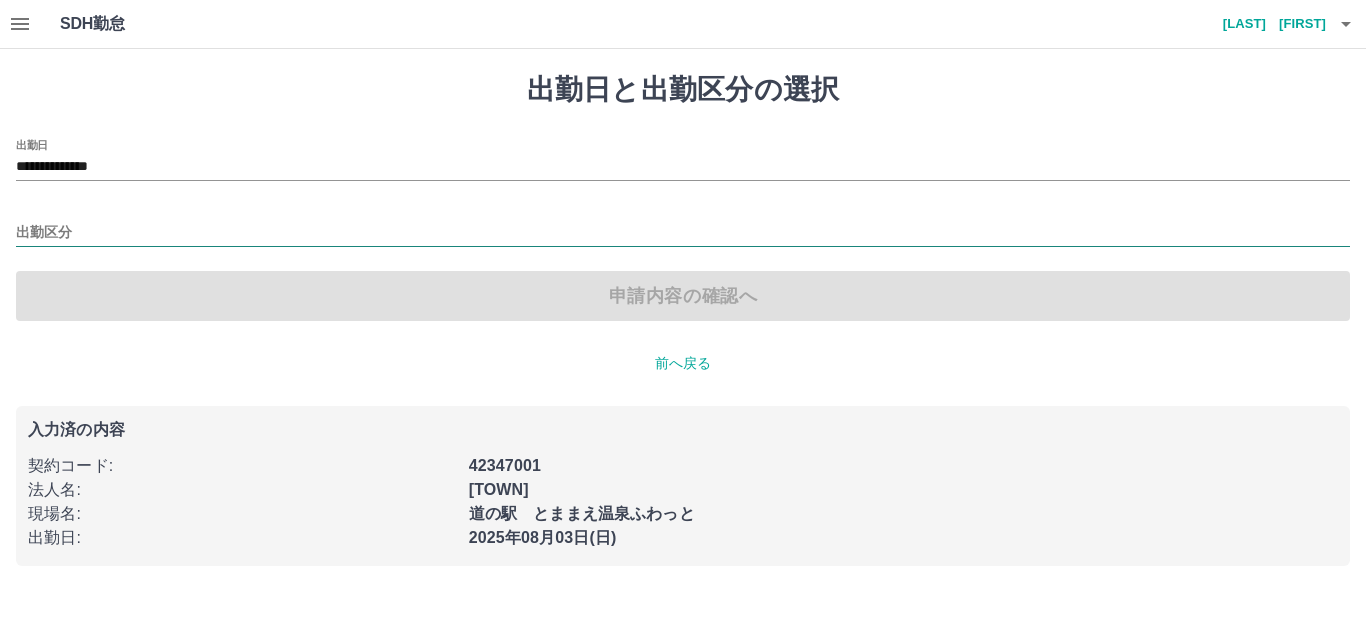 click on "出勤区分" at bounding box center (683, 233) 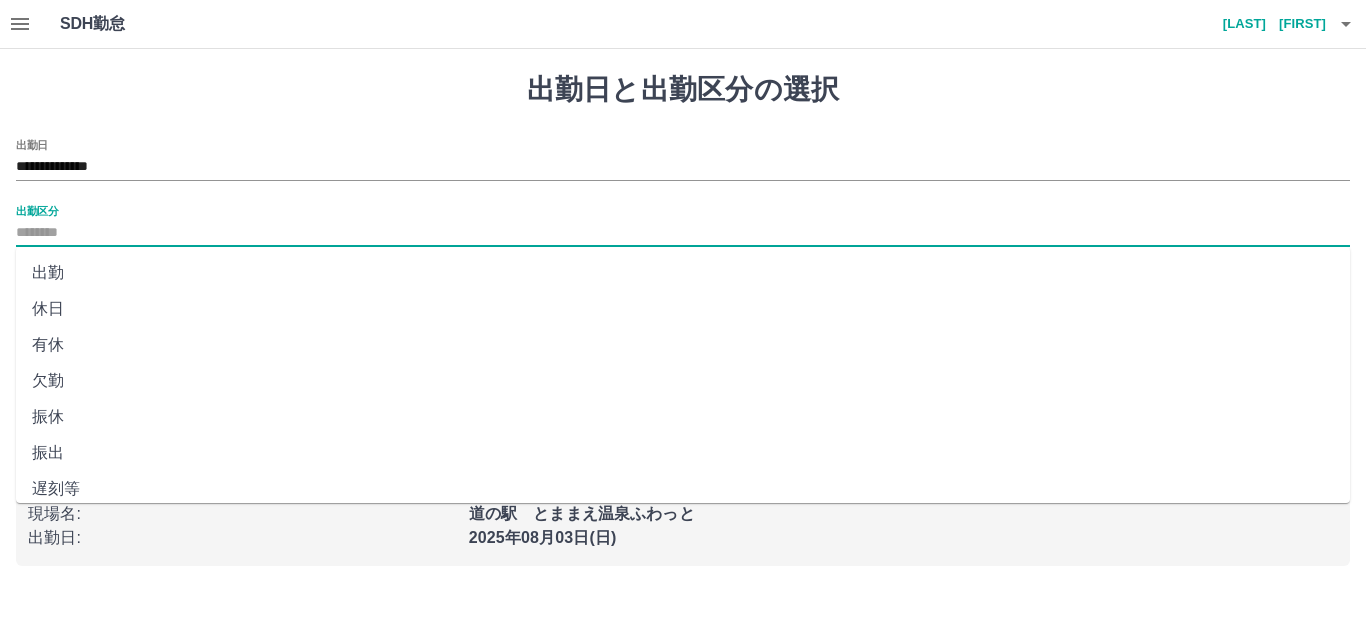 click on "出勤" at bounding box center [683, 273] 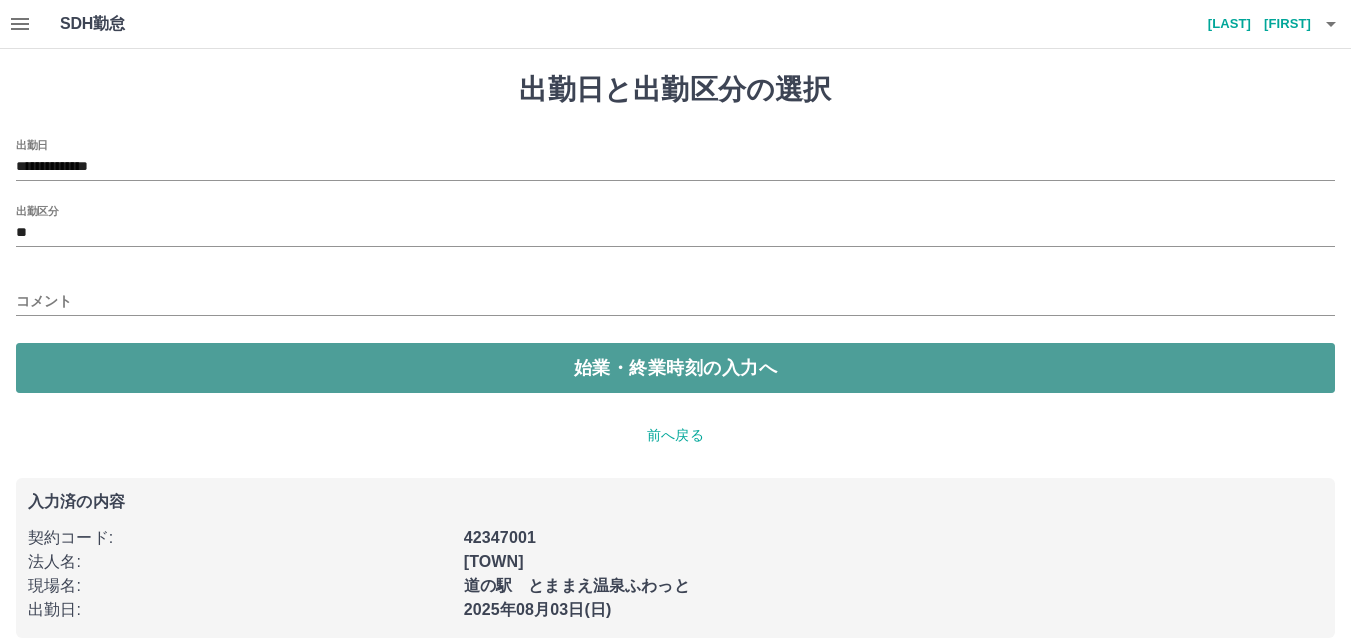 click on "始業・終業時刻の入力へ" at bounding box center [675, 368] 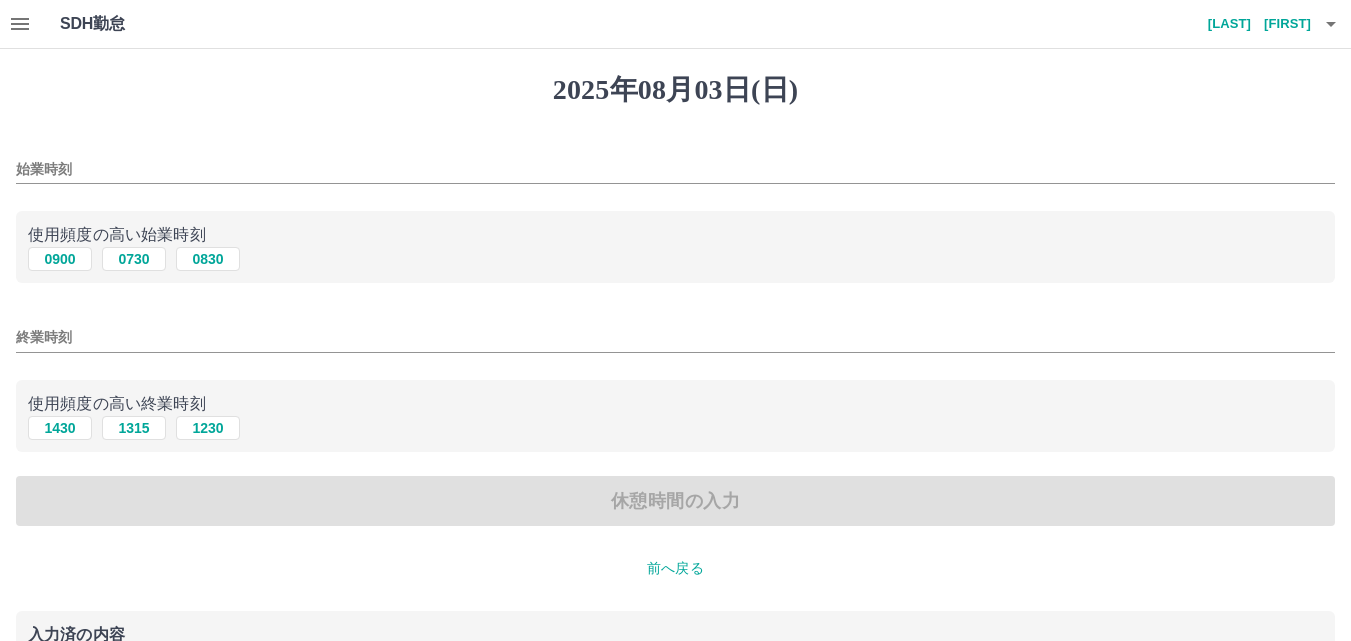 click on "始業時刻" at bounding box center [675, 169] 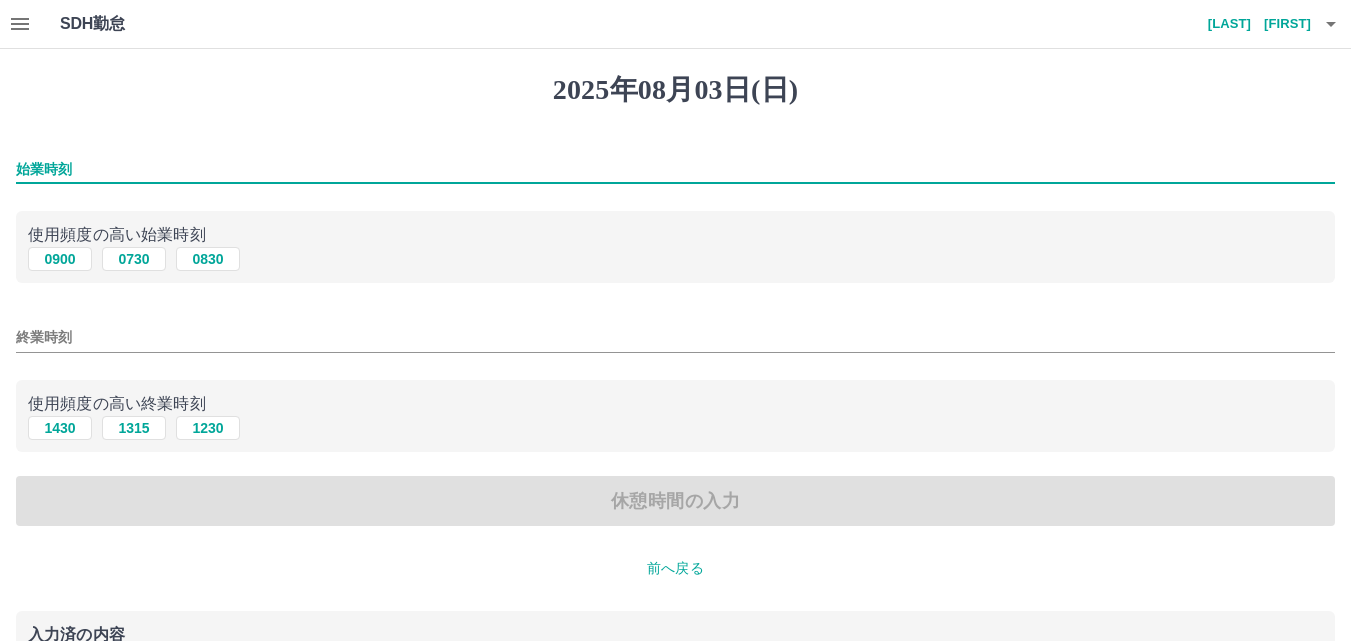 click on "始業時刻" at bounding box center (675, 169) 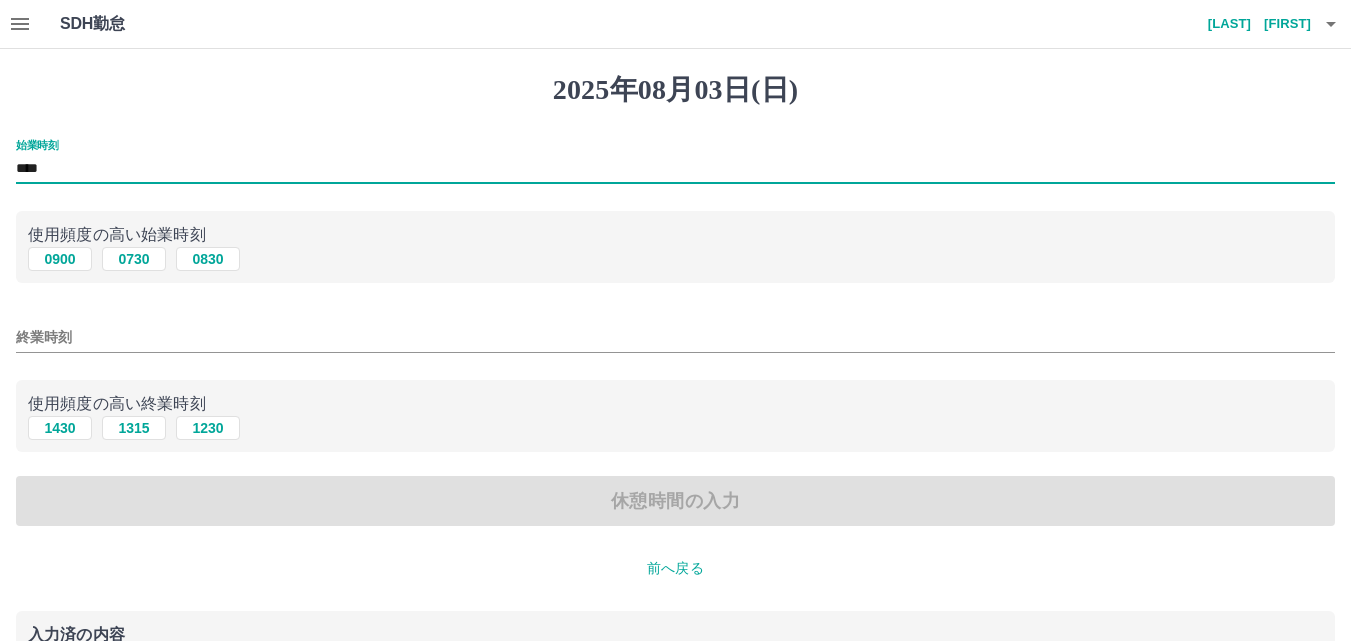 type on "****" 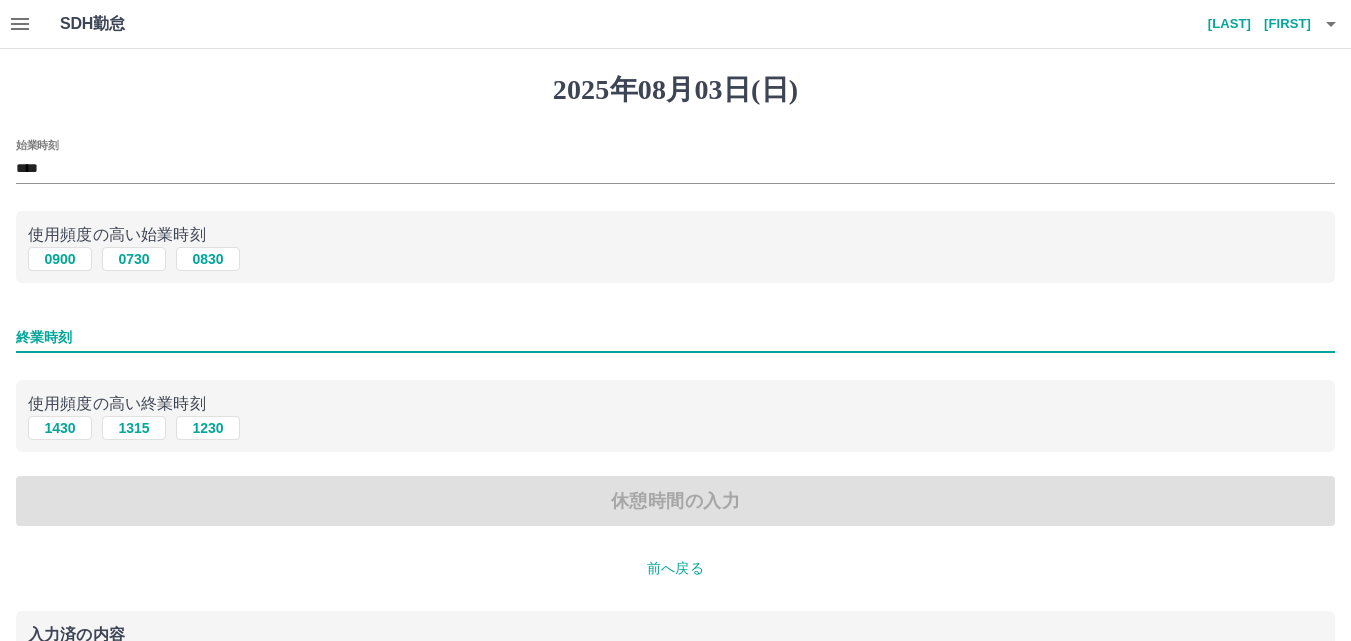 click on "終業時刻" at bounding box center [675, 337] 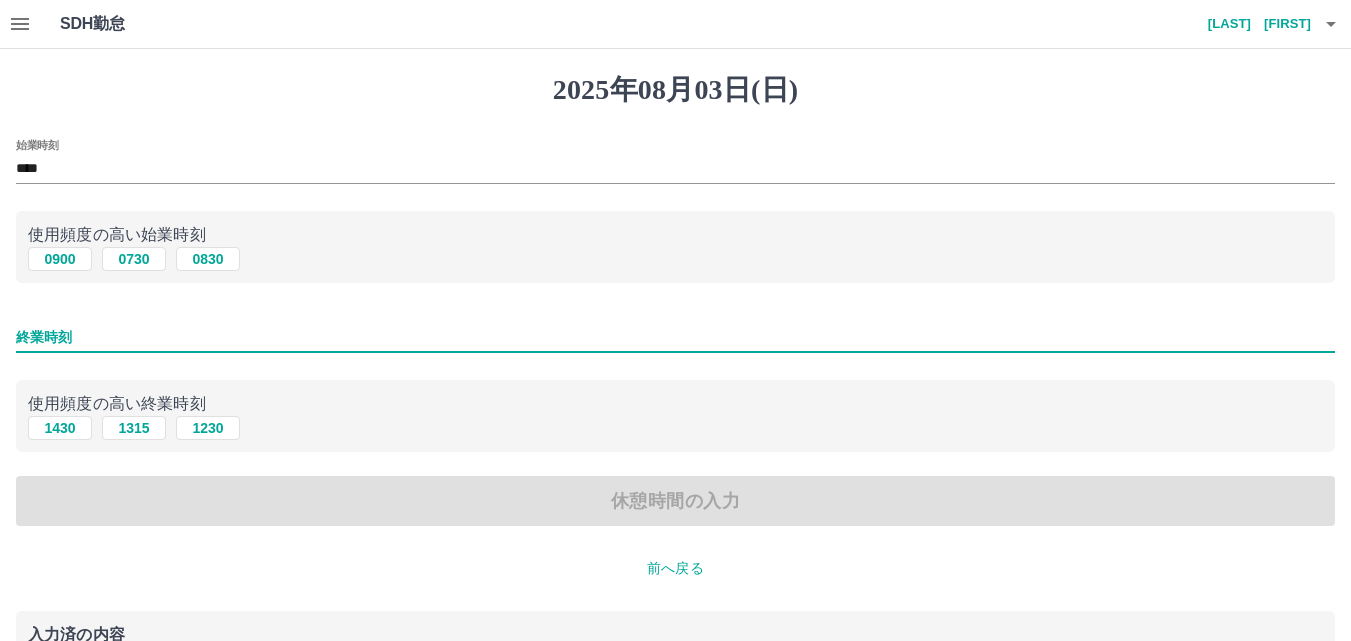 type on "****" 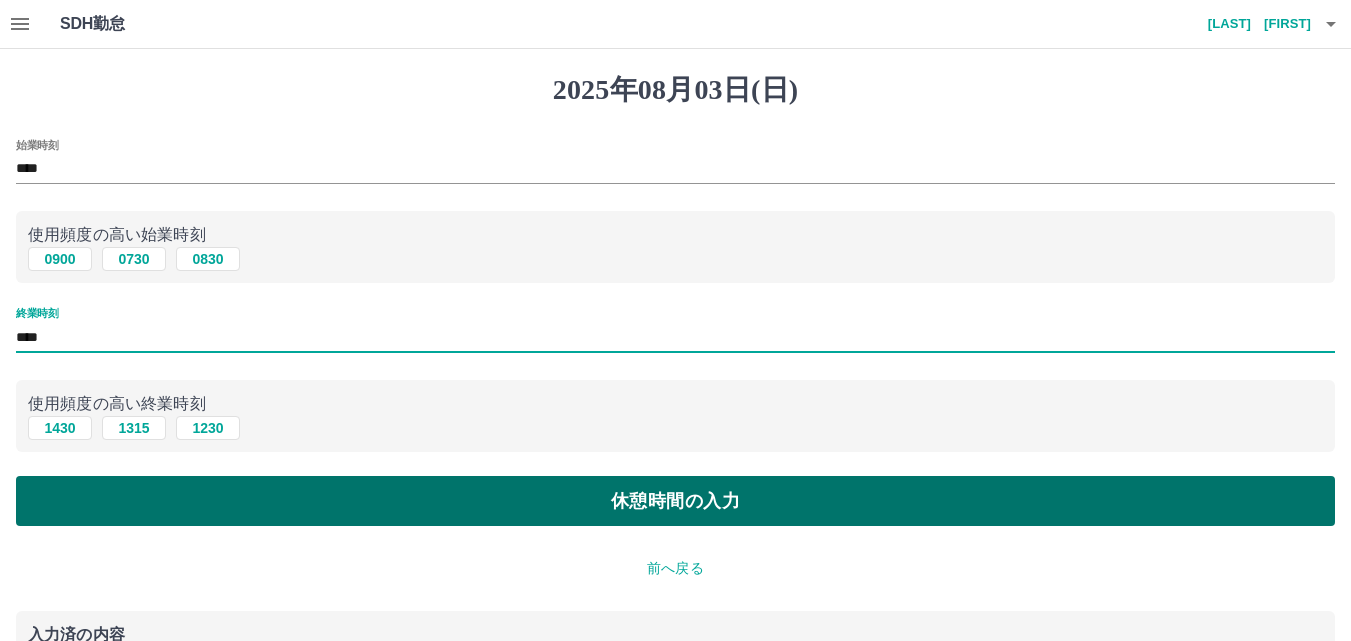 click on "休憩時間の入力" at bounding box center [675, 501] 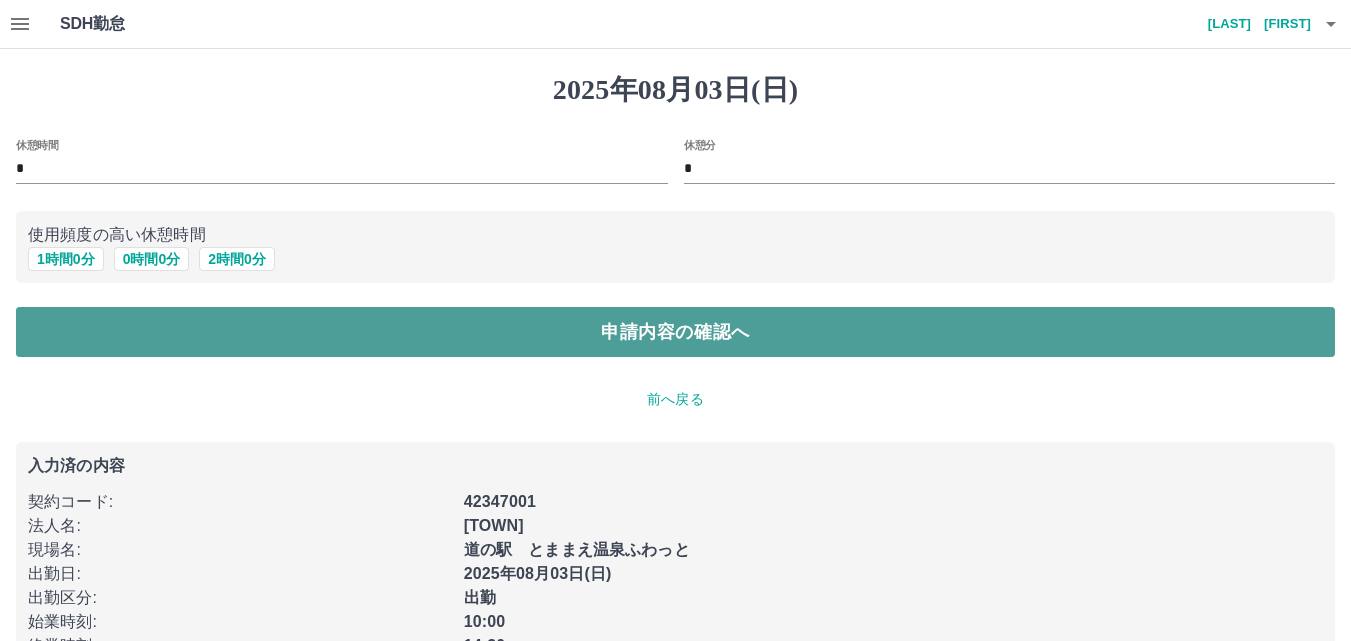 click on "申請内容の確認へ" at bounding box center (675, 332) 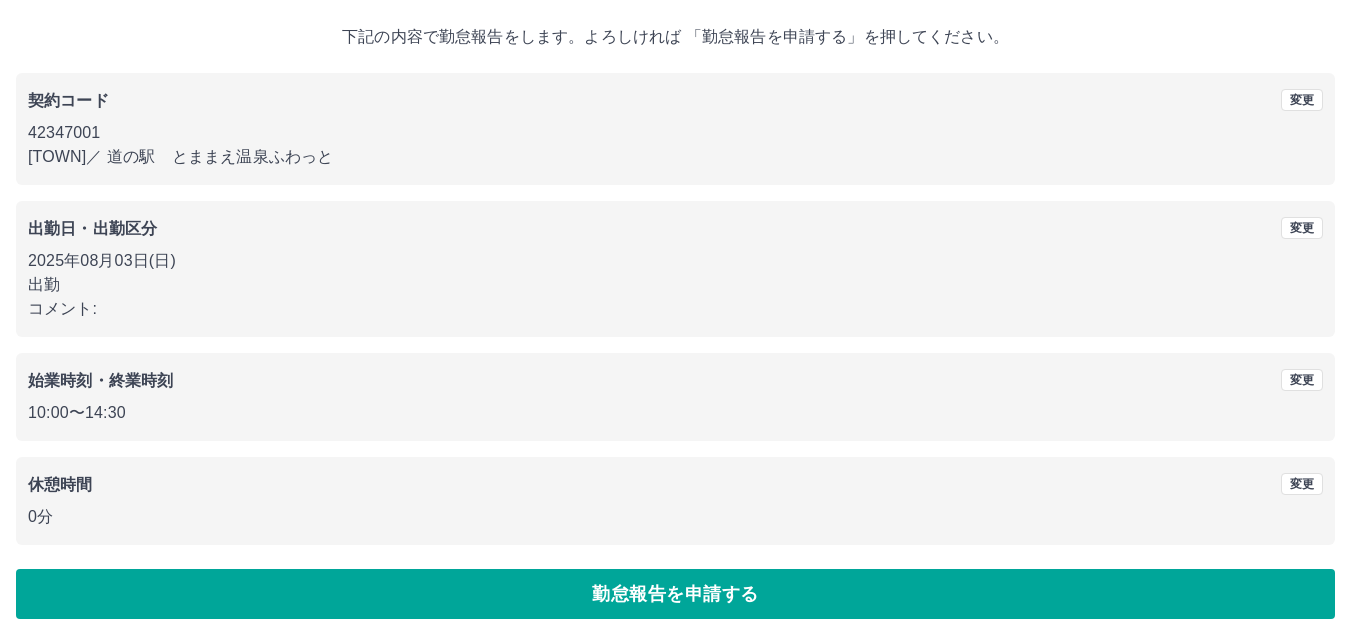 scroll, scrollTop: 108, scrollLeft: 0, axis: vertical 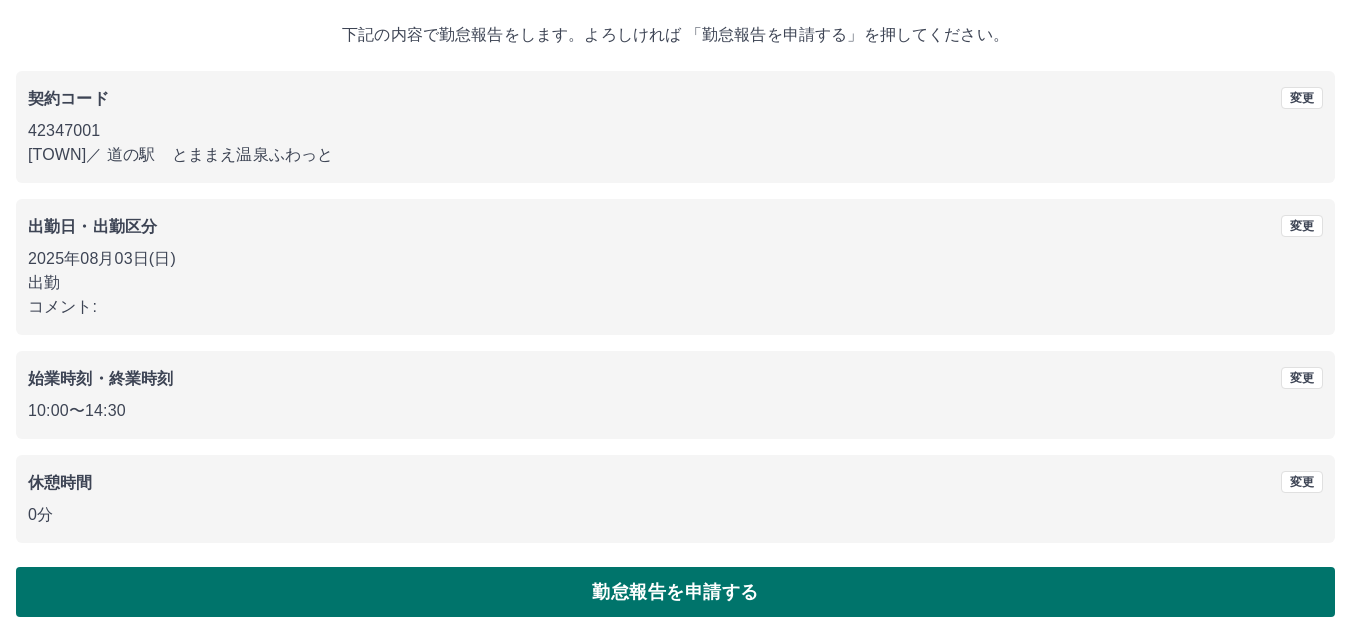 click on "勤怠報告を申請する" at bounding box center [675, 592] 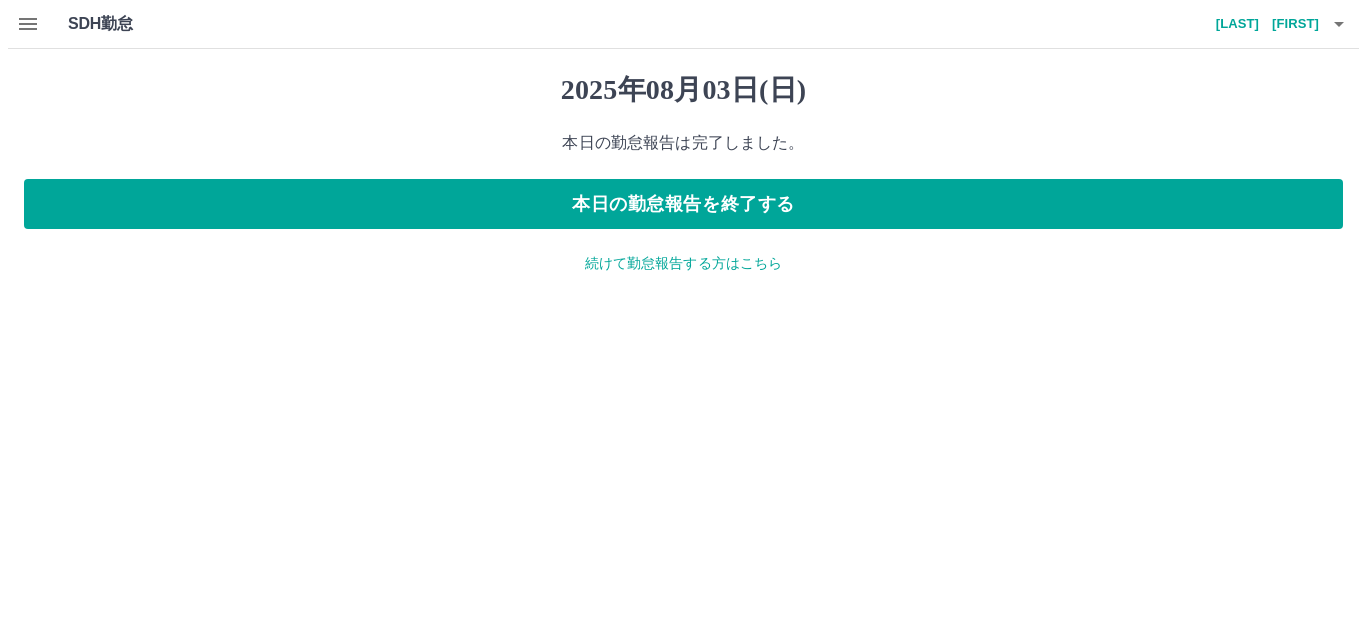 scroll, scrollTop: 0, scrollLeft: 0, axis: both 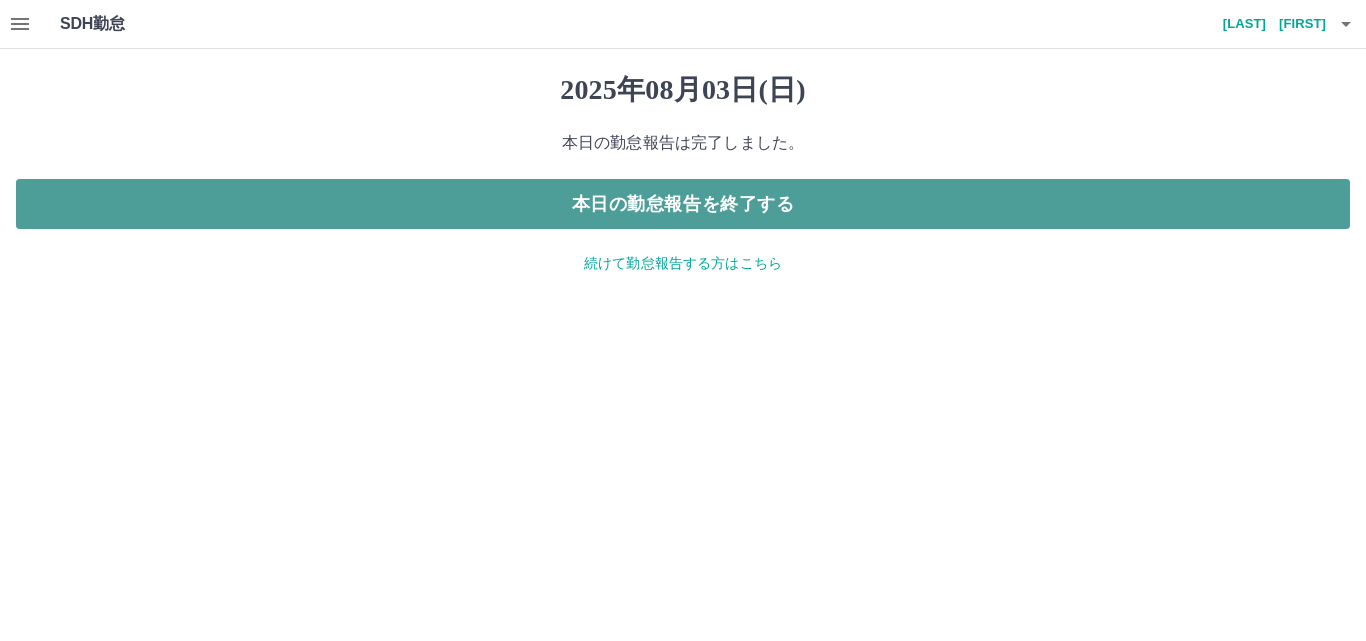 click on "本日の勤怠報告を終了する" at bounding box center [683, 204] 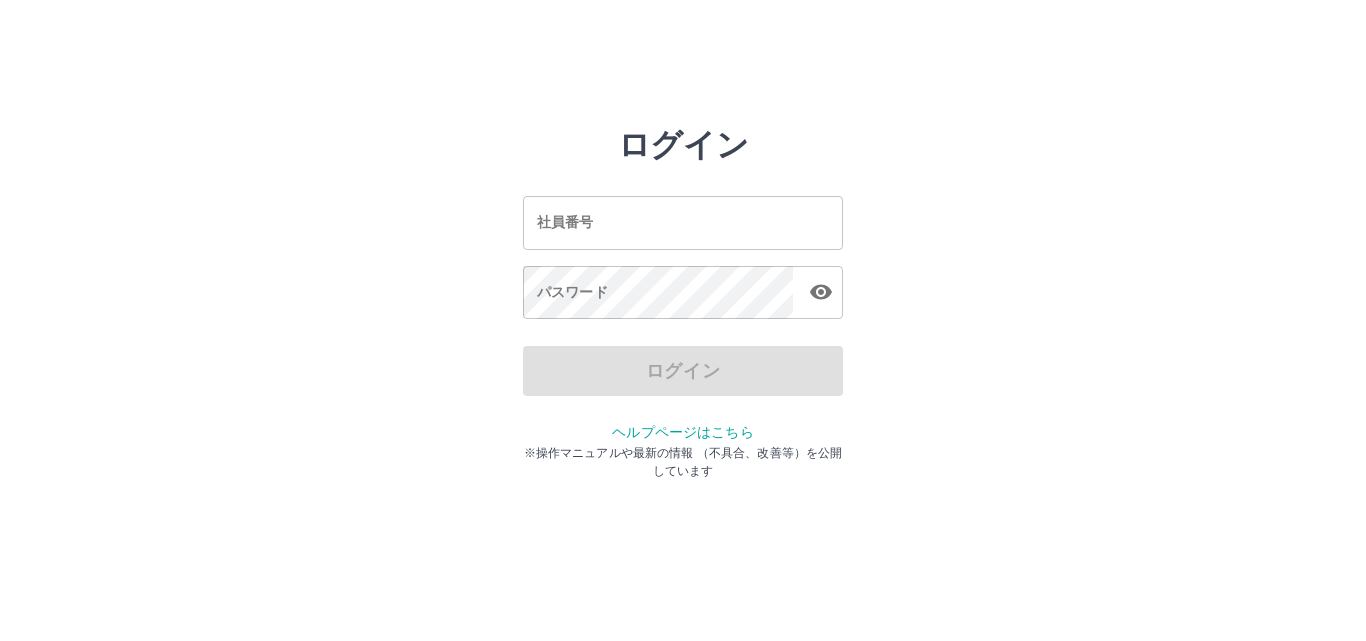 scroll, scrollTop: 0, scrollLeft: 0, axis: both 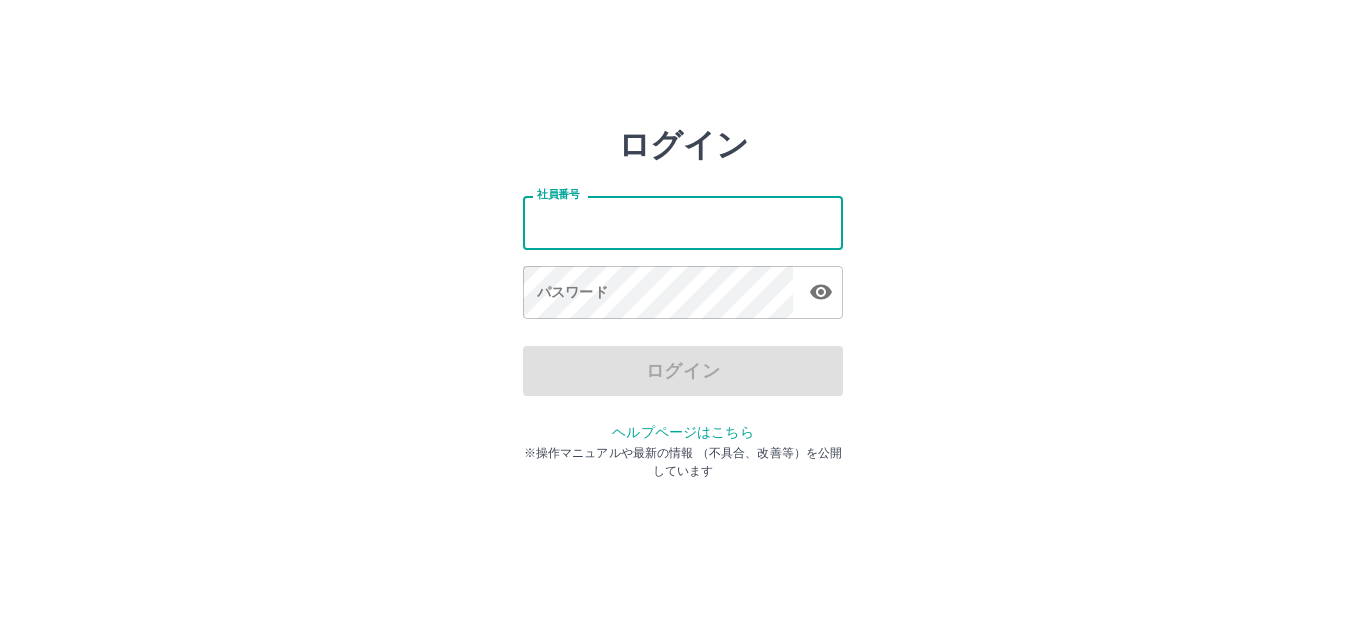click on "社員番号" at bounding box center [683, 222] 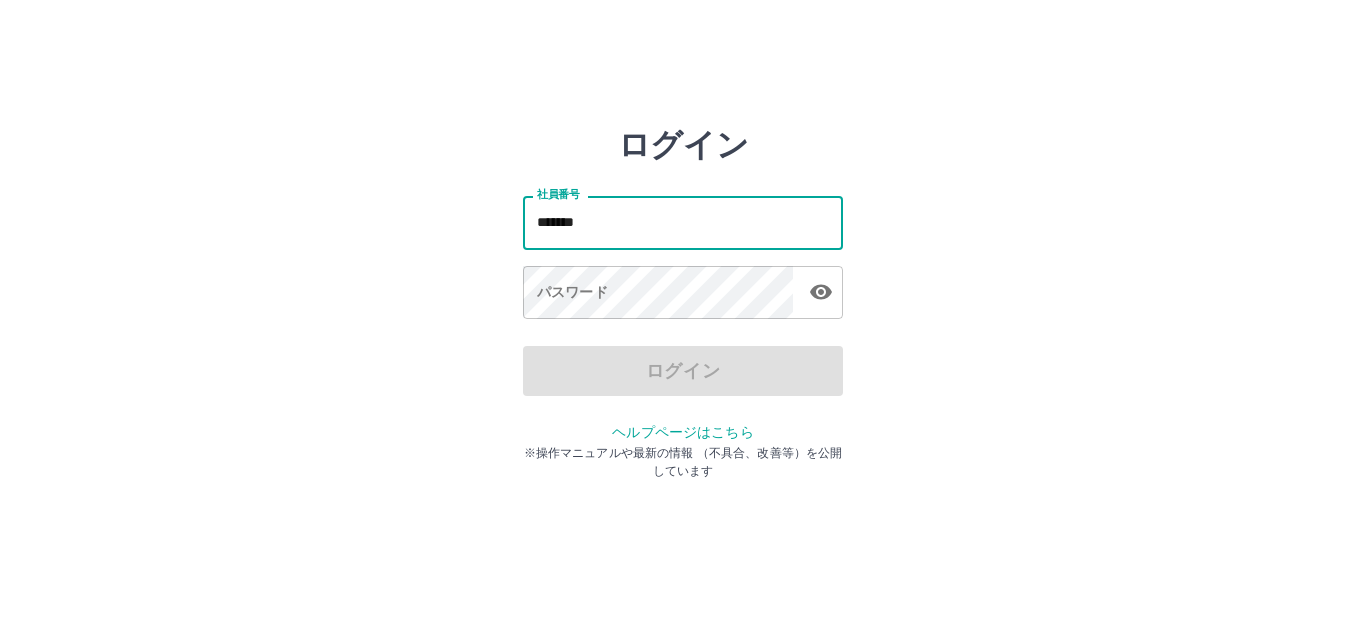 type on "*******" 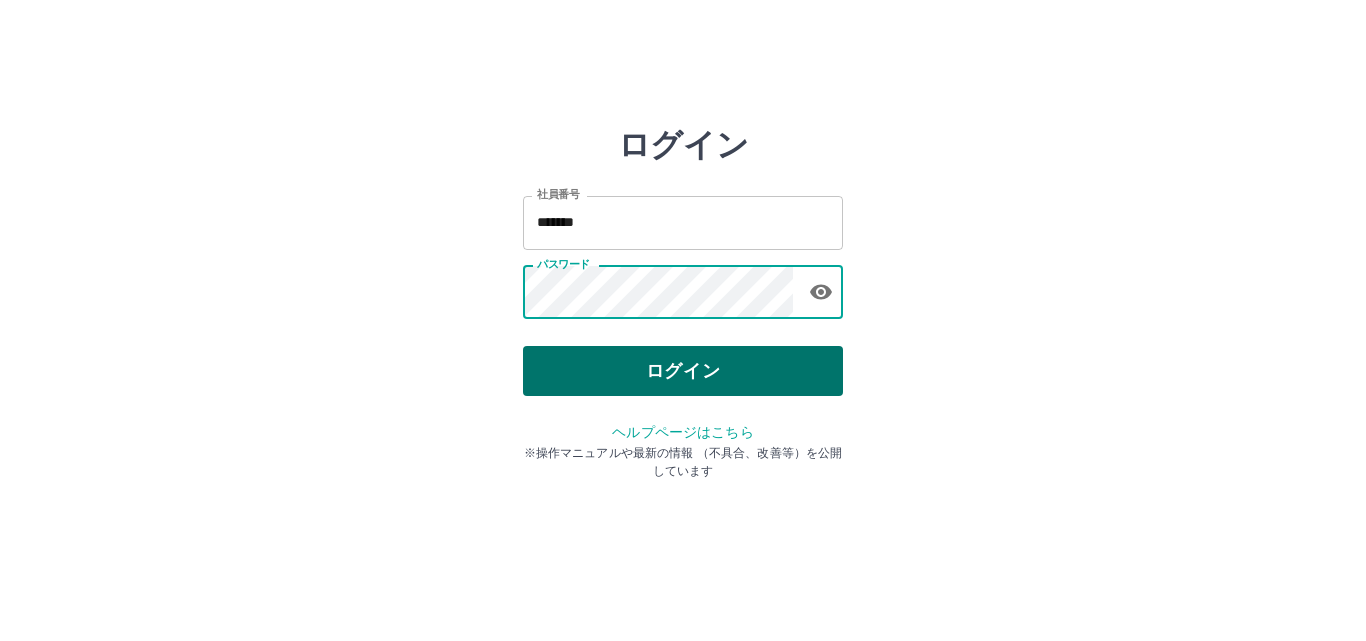 click on "ログイン" at bounding box center (683, 371) 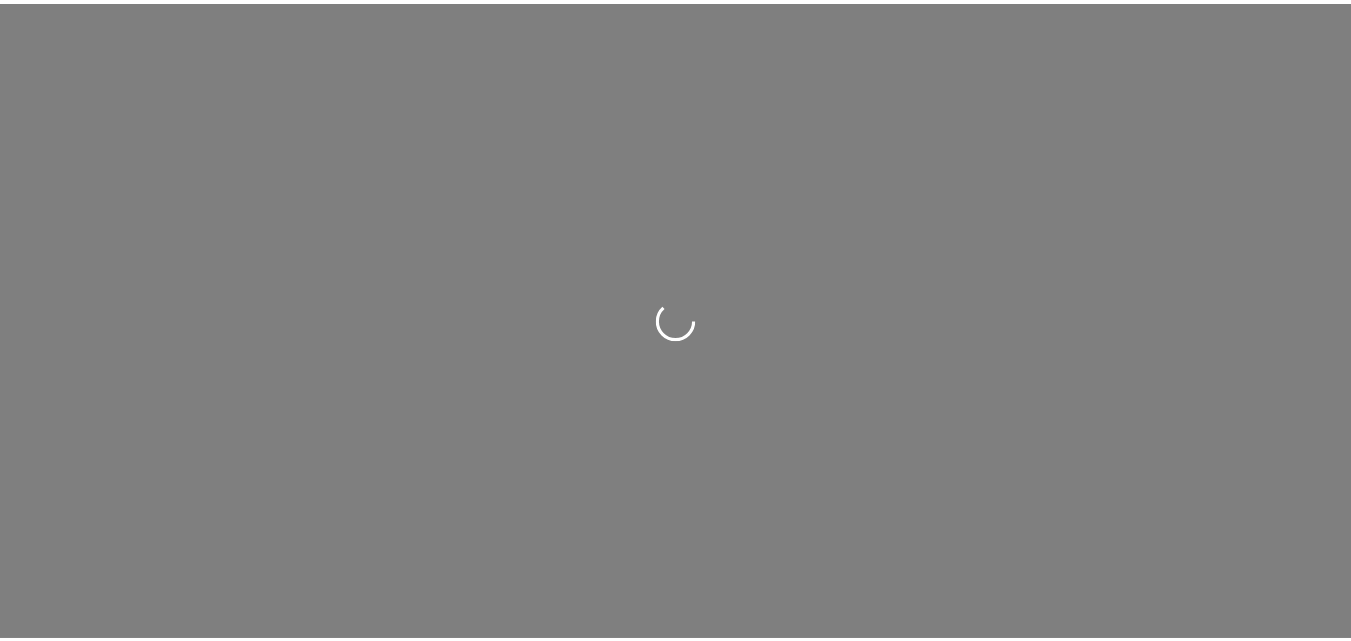 scroll, scrollTop: 0, scrollLeft: 0, axis: both 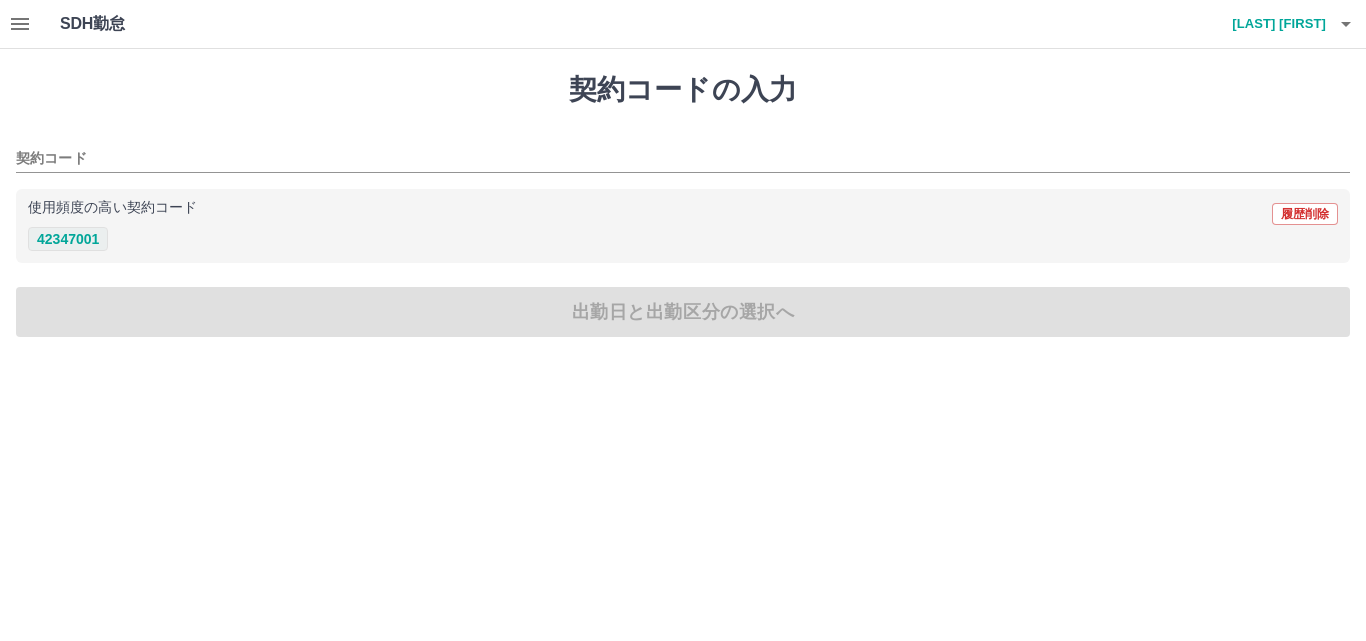 click on "42347001" at bounding box center [68, 239] 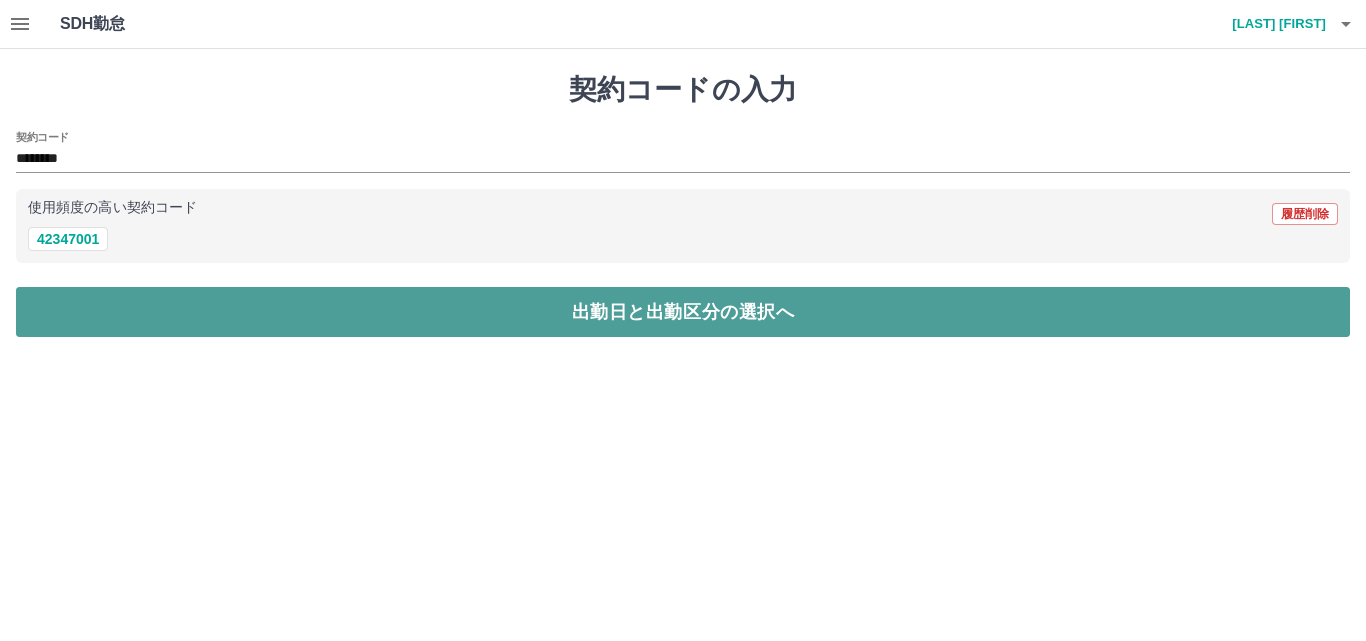 click on "出勤日と出勤区分の選択へ" at bounding box center (683, 312) 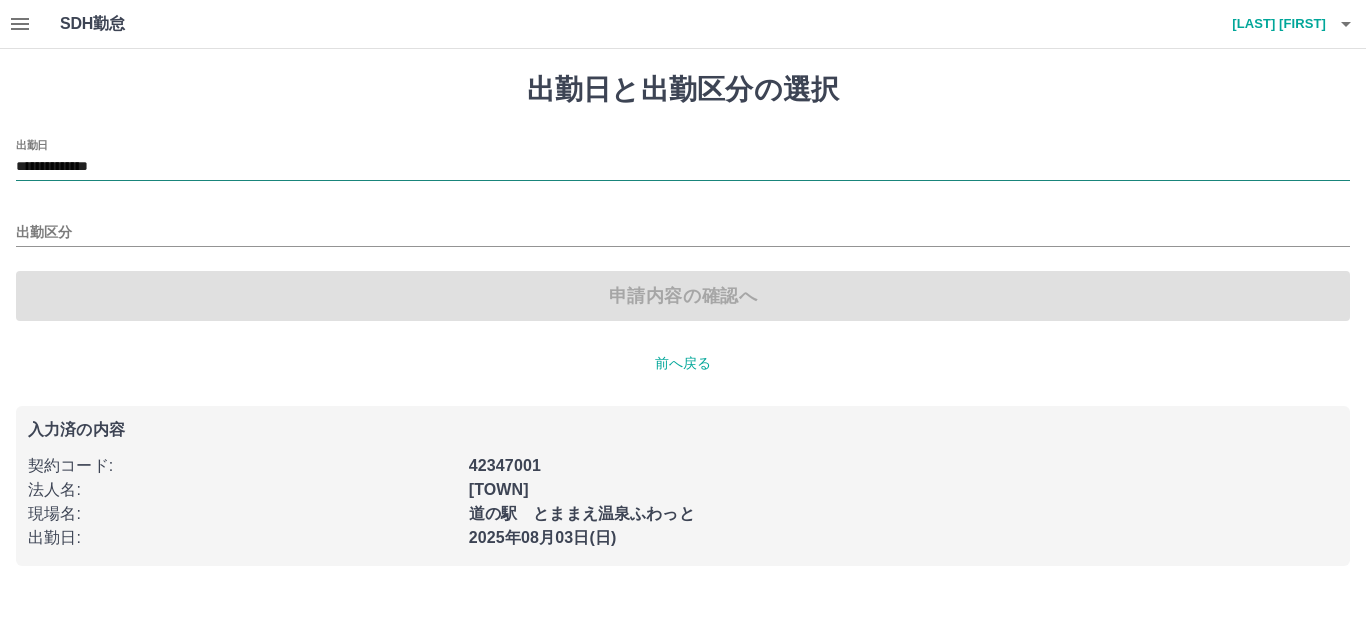 click on "**********" at bounding box center [683, 167] 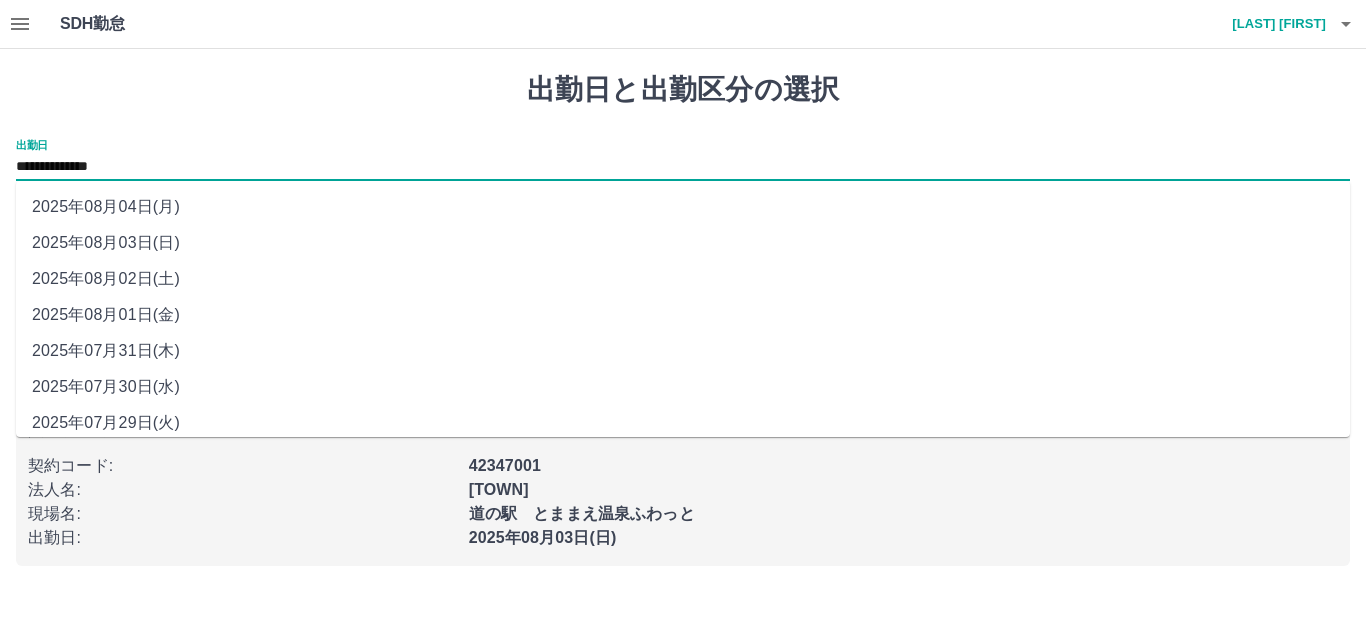 click on "2025年08月02日(土)" at bounding box center [683, 279] 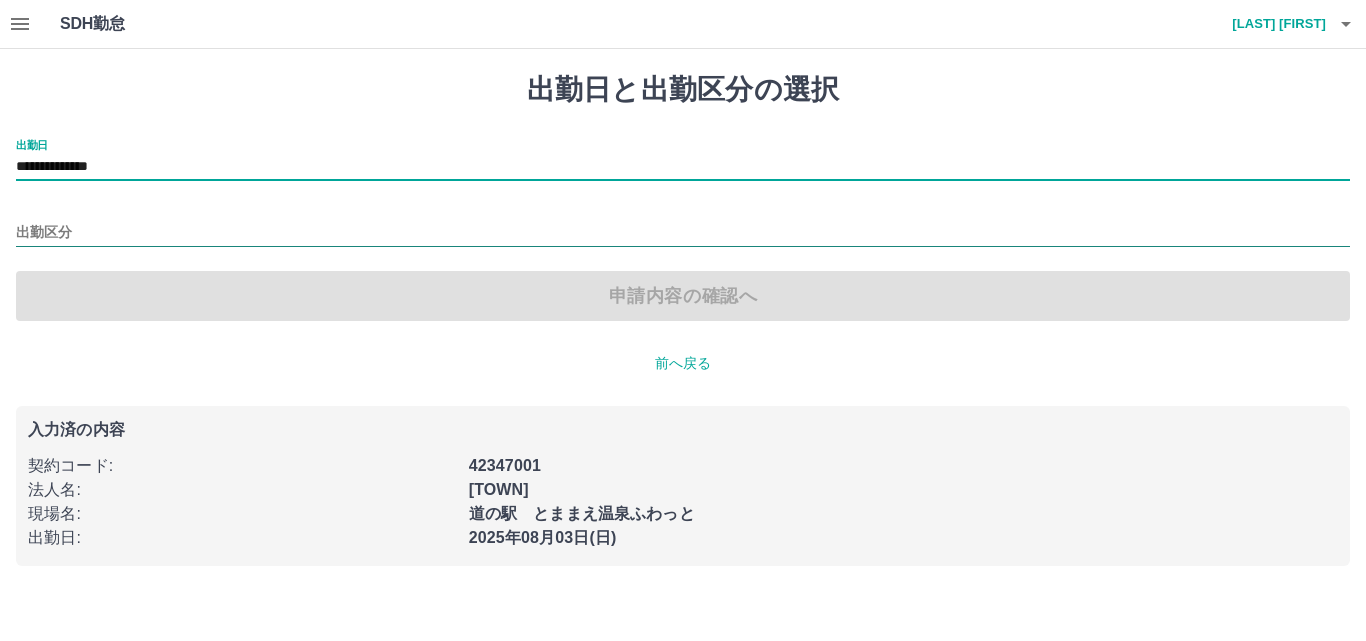 click on "出勤区分" at bounding box center [683, 233] 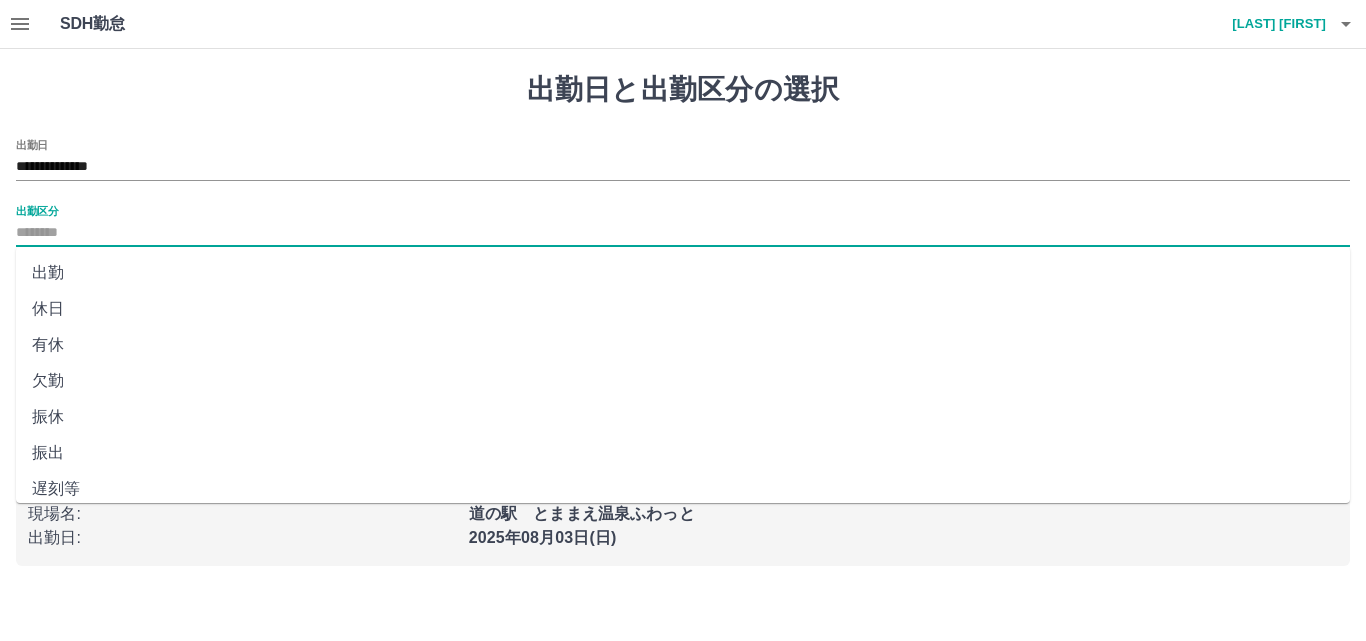 click on "出勤" at bounding box center [683, 273] 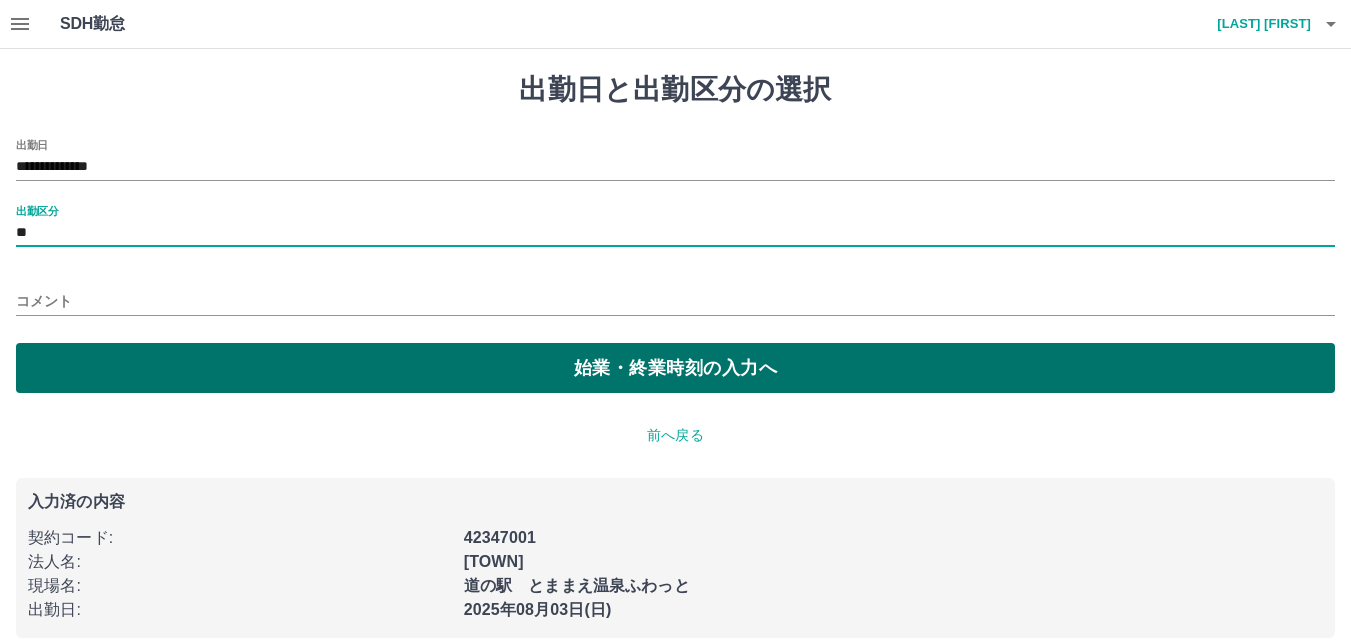 click on "始業・終業時刻の入力へ" at bounding box center (675, 368) 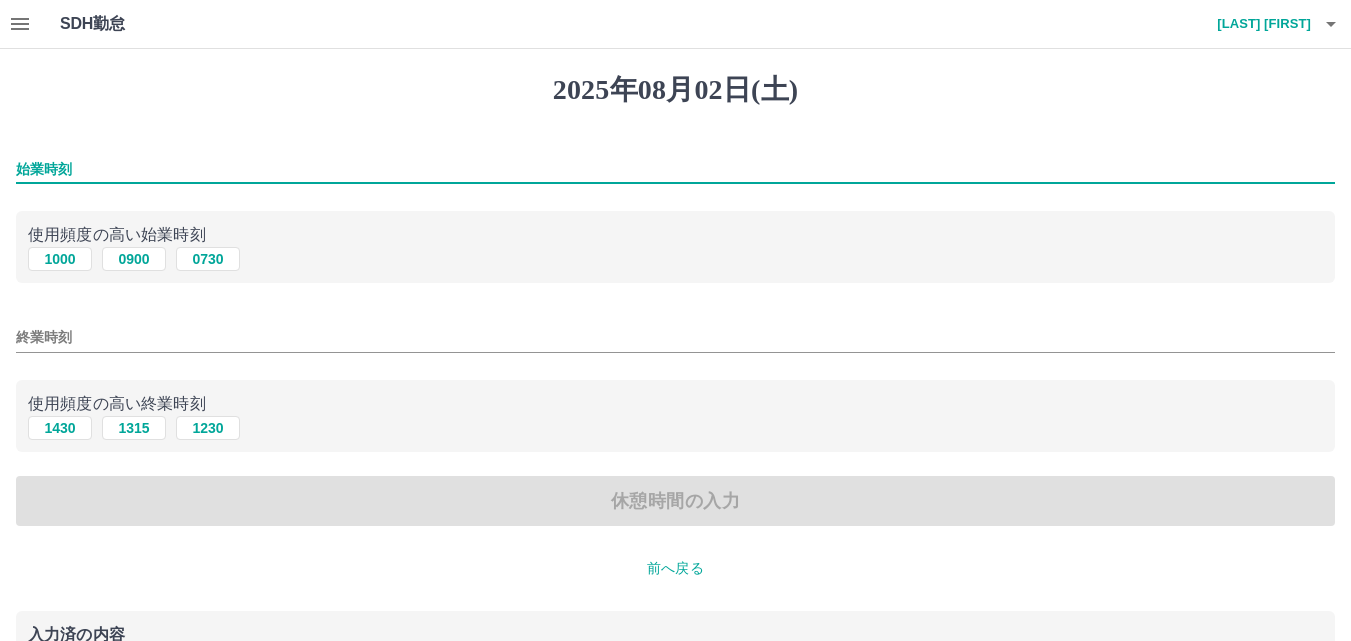 click on "始業時刻" at bounding box center (675, 169) 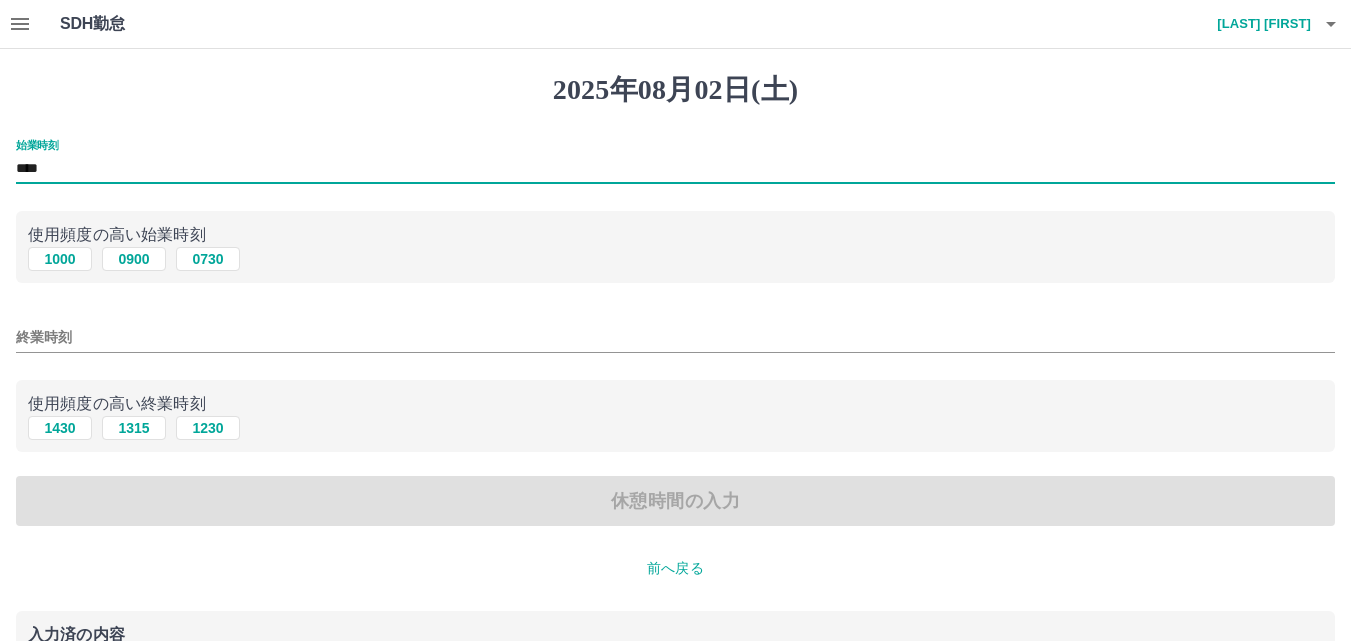 click on "終業時刻" at bounding box center (675, 337) 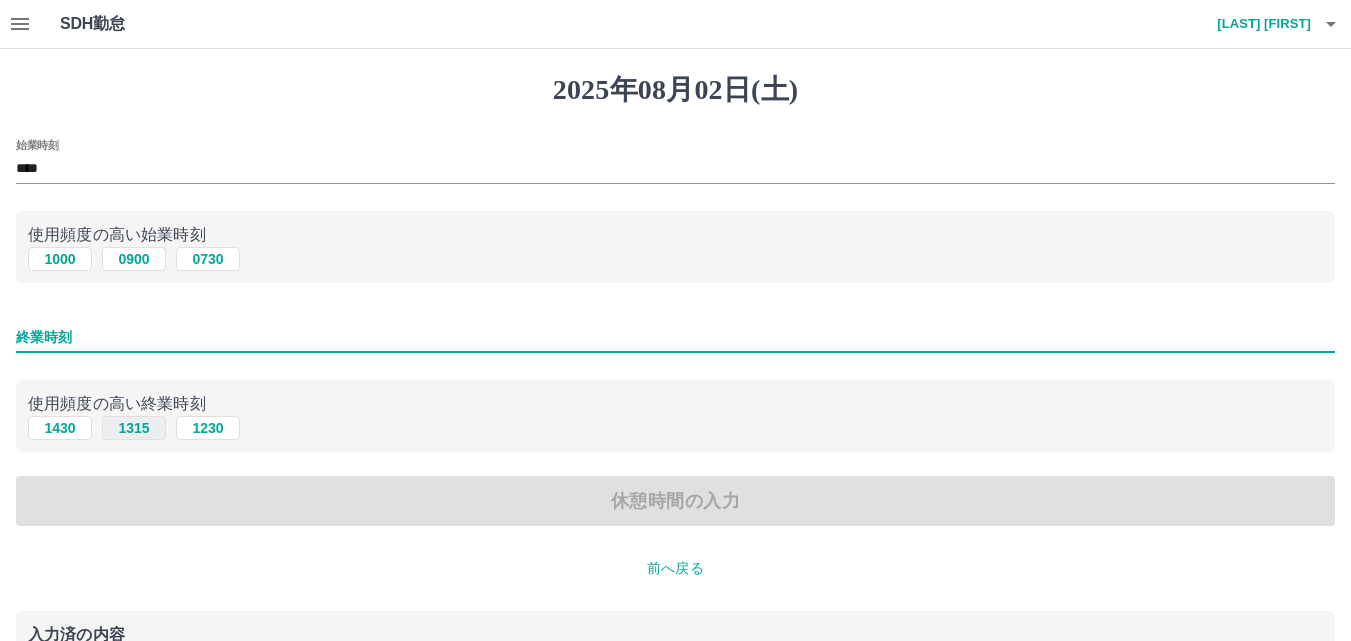 type on "****" 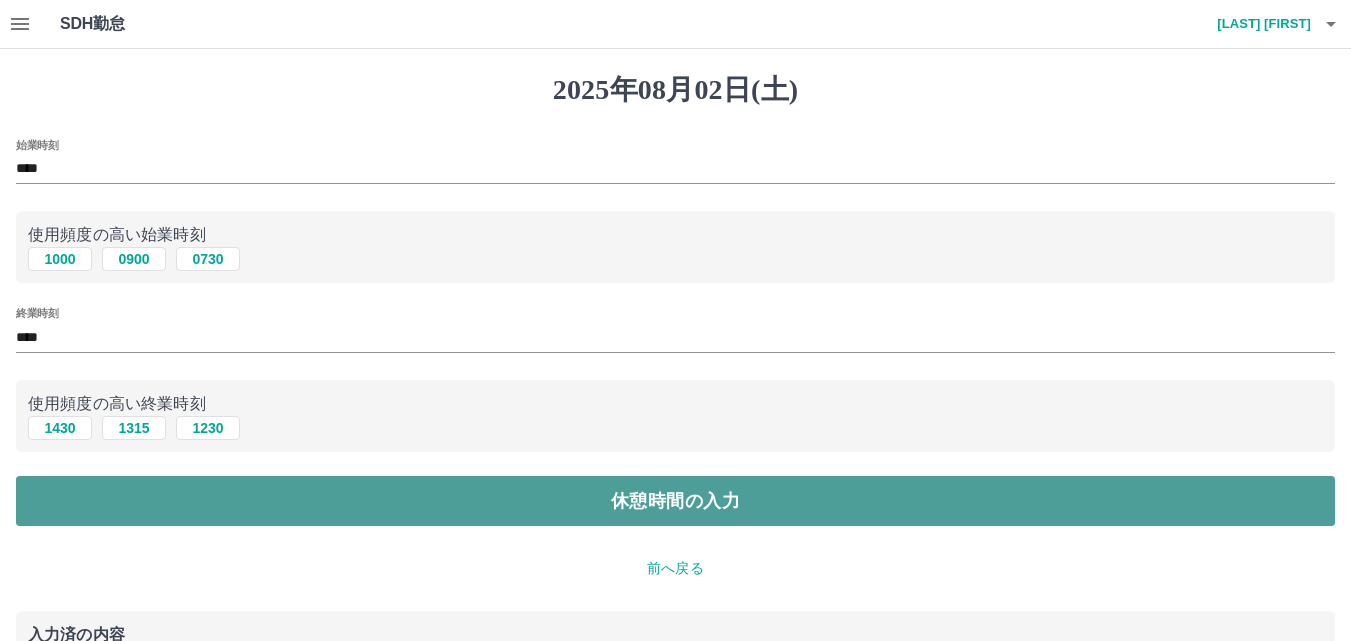 click on "休憩時間の入力" at bounding box center (675, 501) 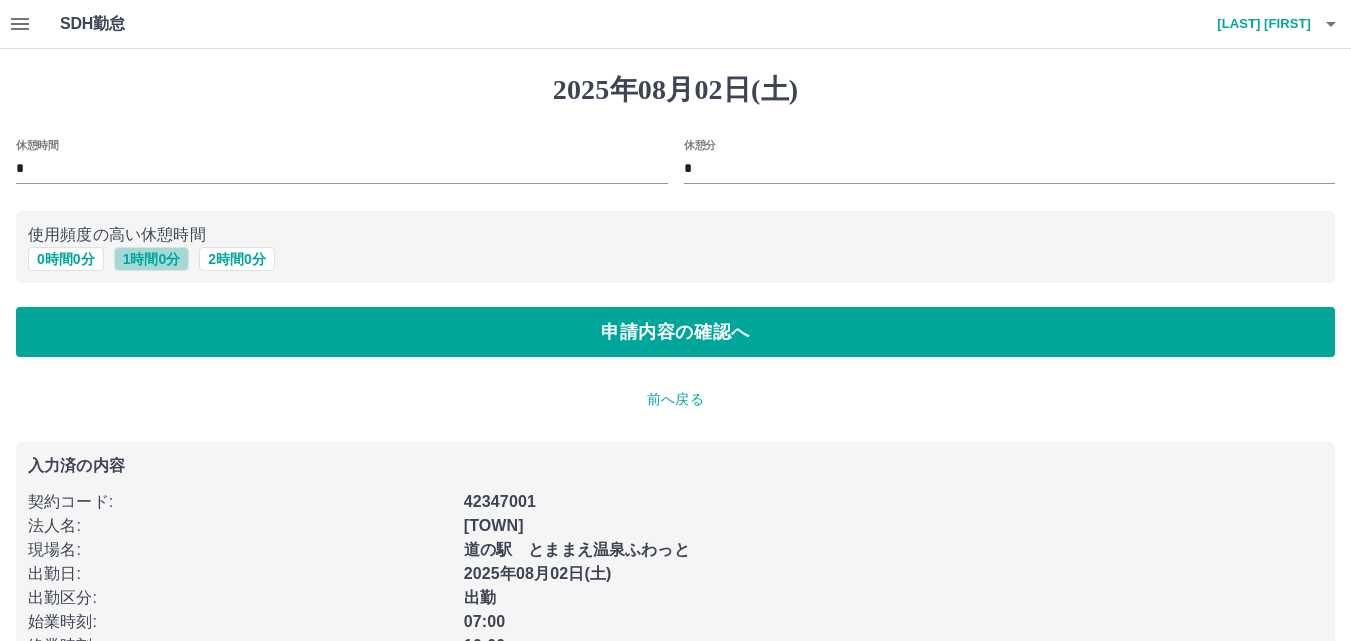 click on "1 時間 0 分" at bounding box center (152, 259) 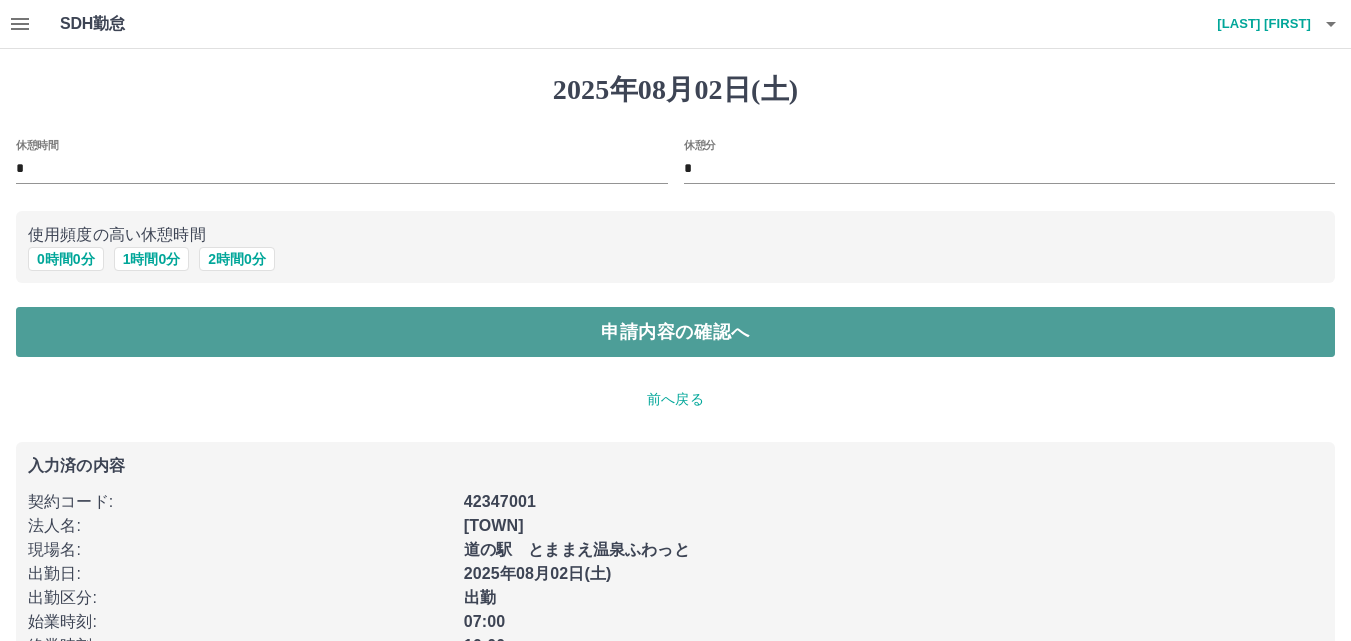 click on "申請内容の確認へ" at bounding box center (675, 332) 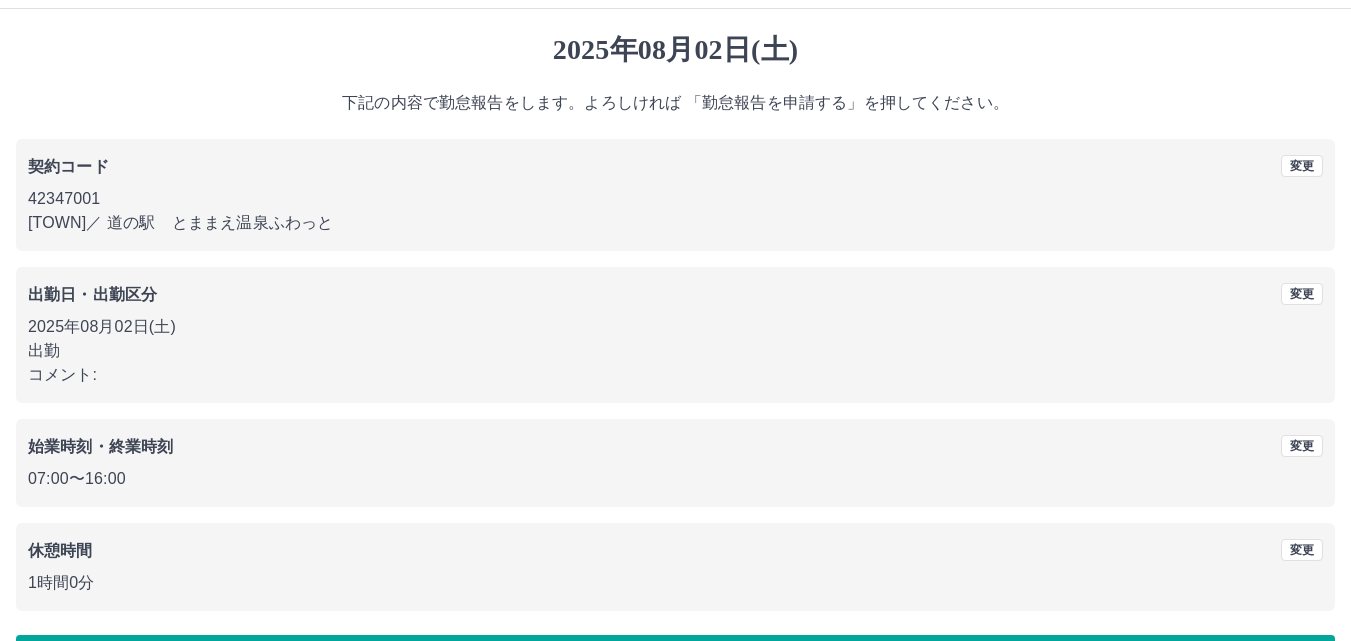scroll, scrollTop: 108, scrollLeft: 0, axis: vertical 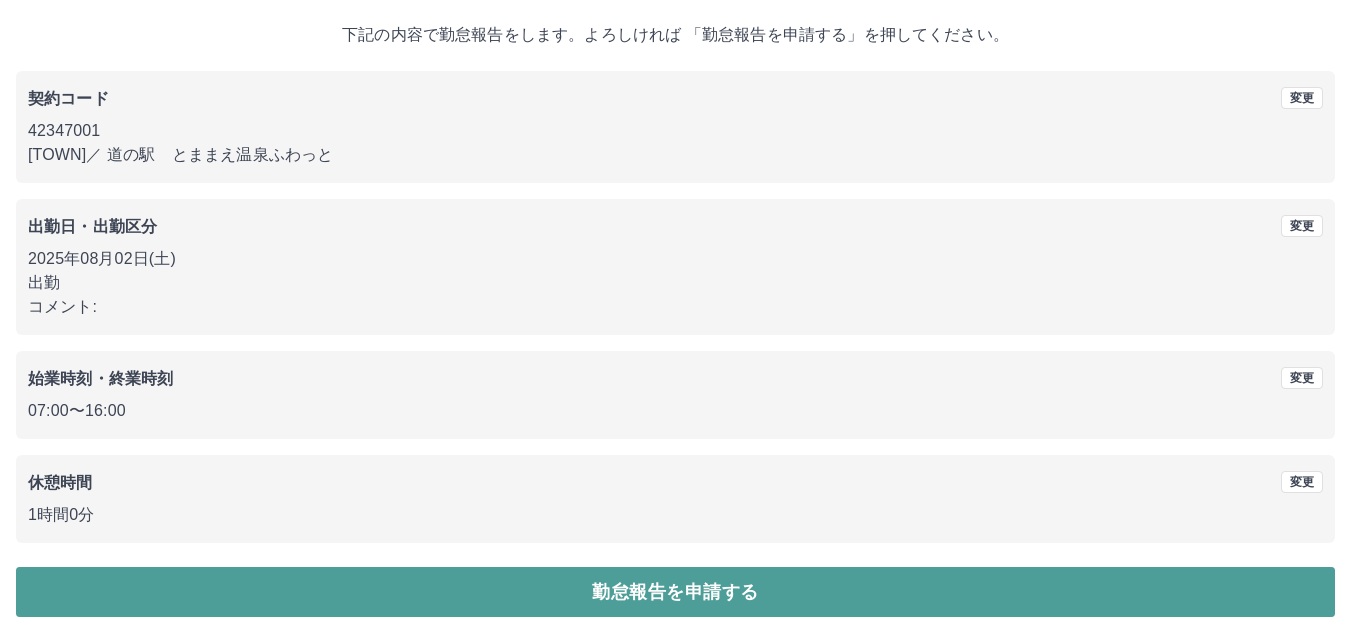 click on "勤怠報告を申請する" at bounding box center (675, 592) 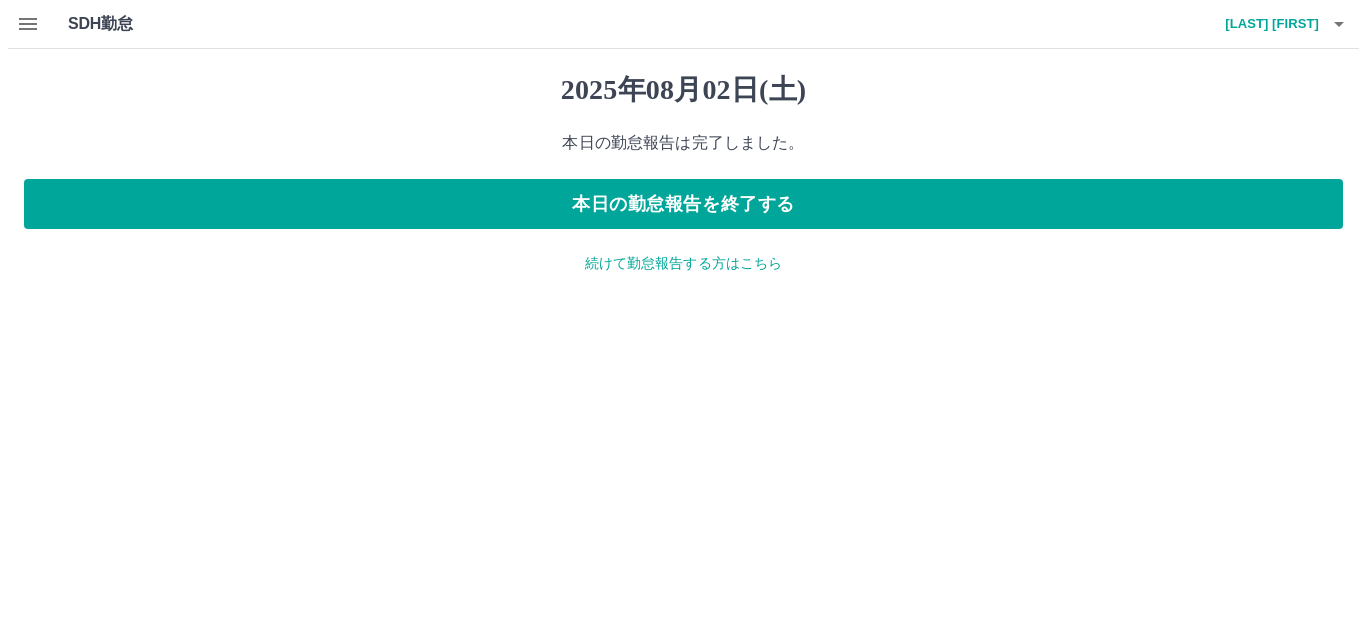 scroll, scrollTop: 0, scrollLeft: 0, axis: both 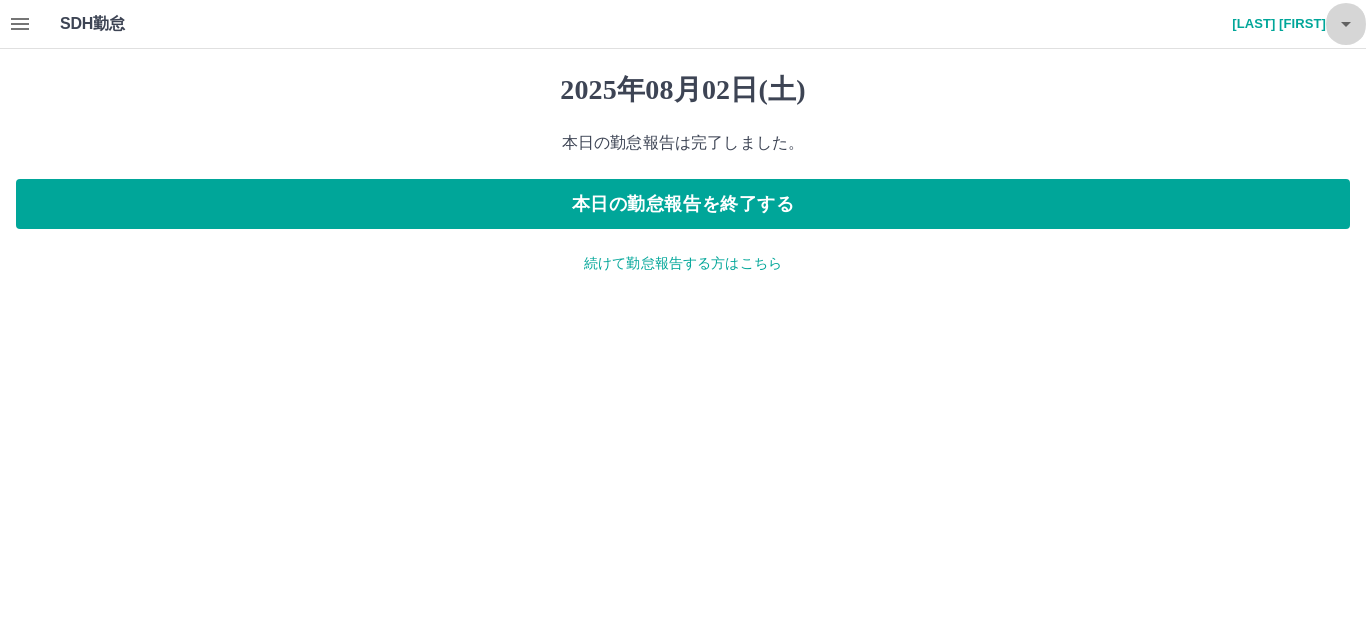 click 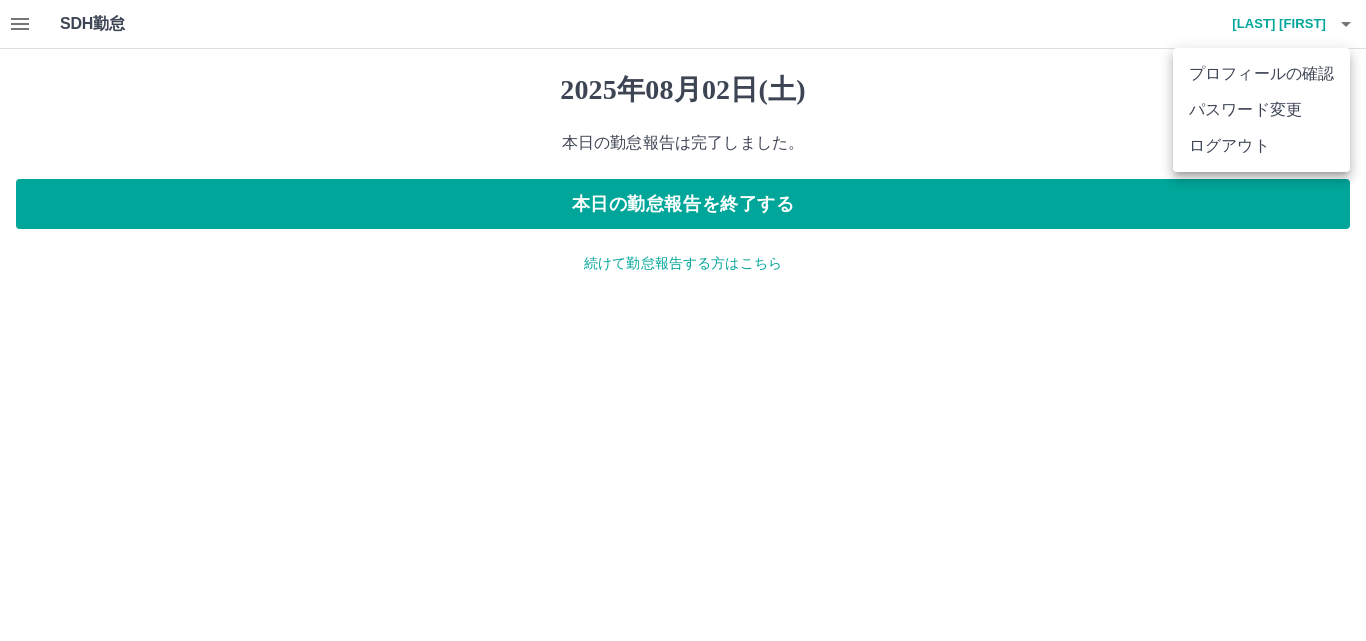 click on "ログアウト" at bounding box center [1261, 146] 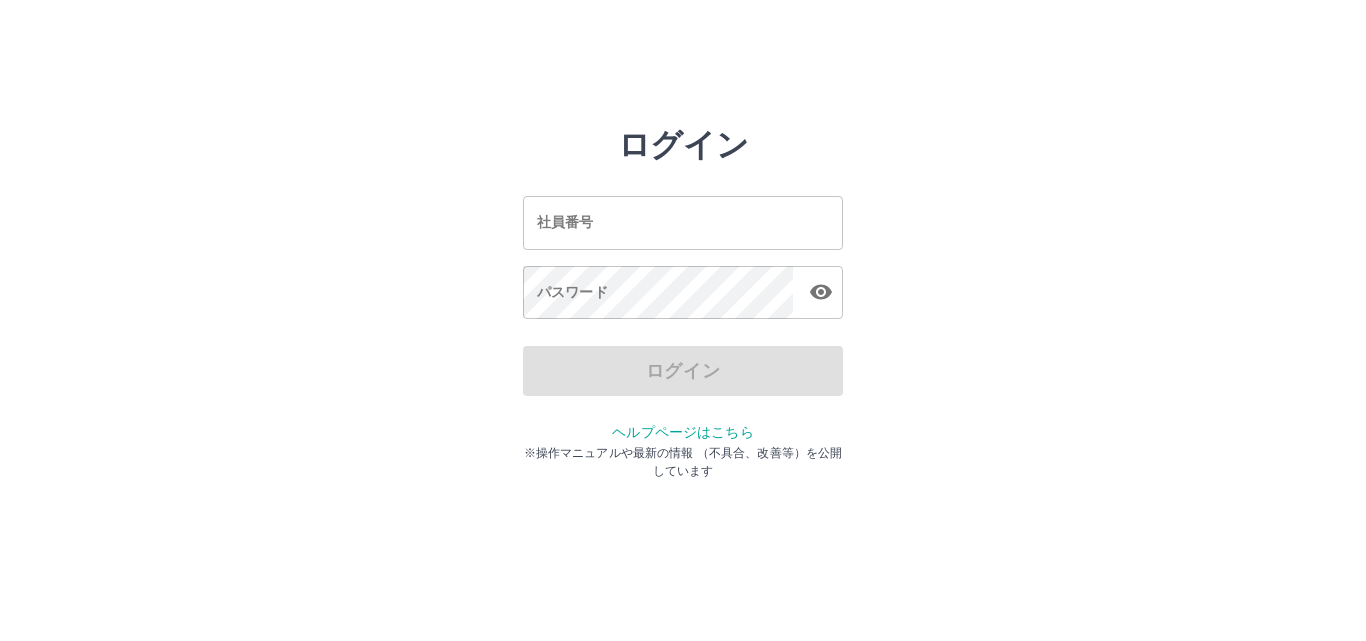 scroll, scrollTop: 0, scrollLeft: 0, axis: both 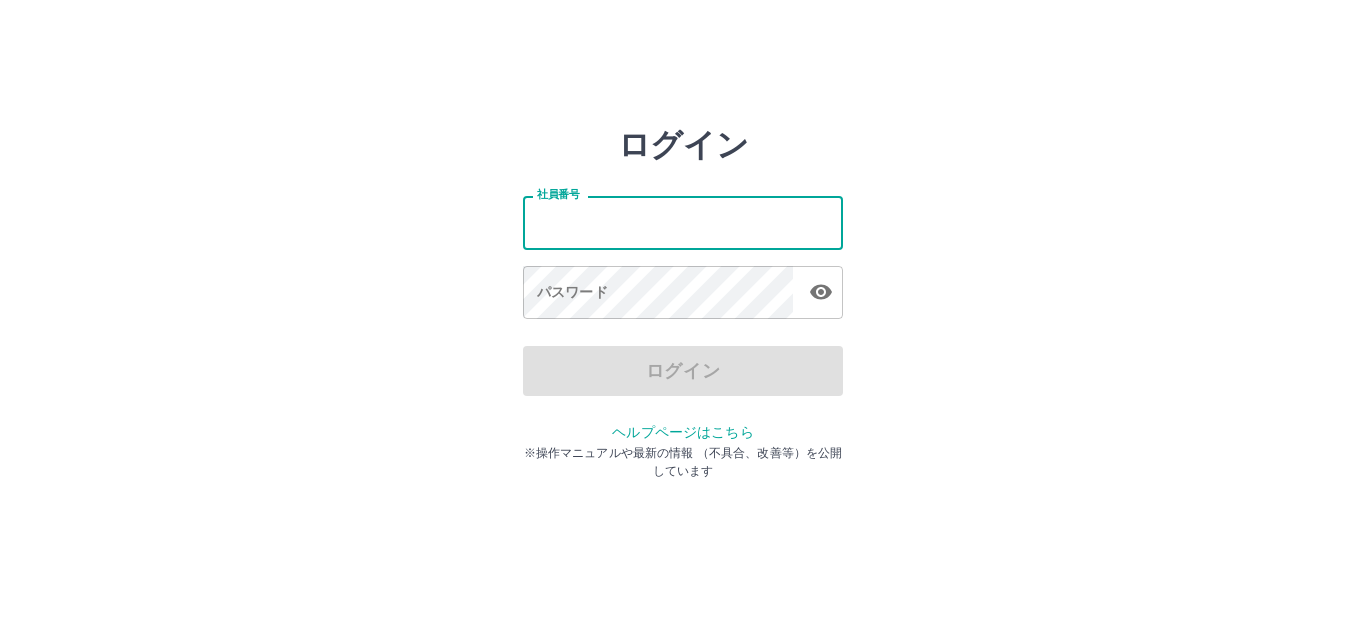 click on "社員番号" at bounding box center [683, 222] 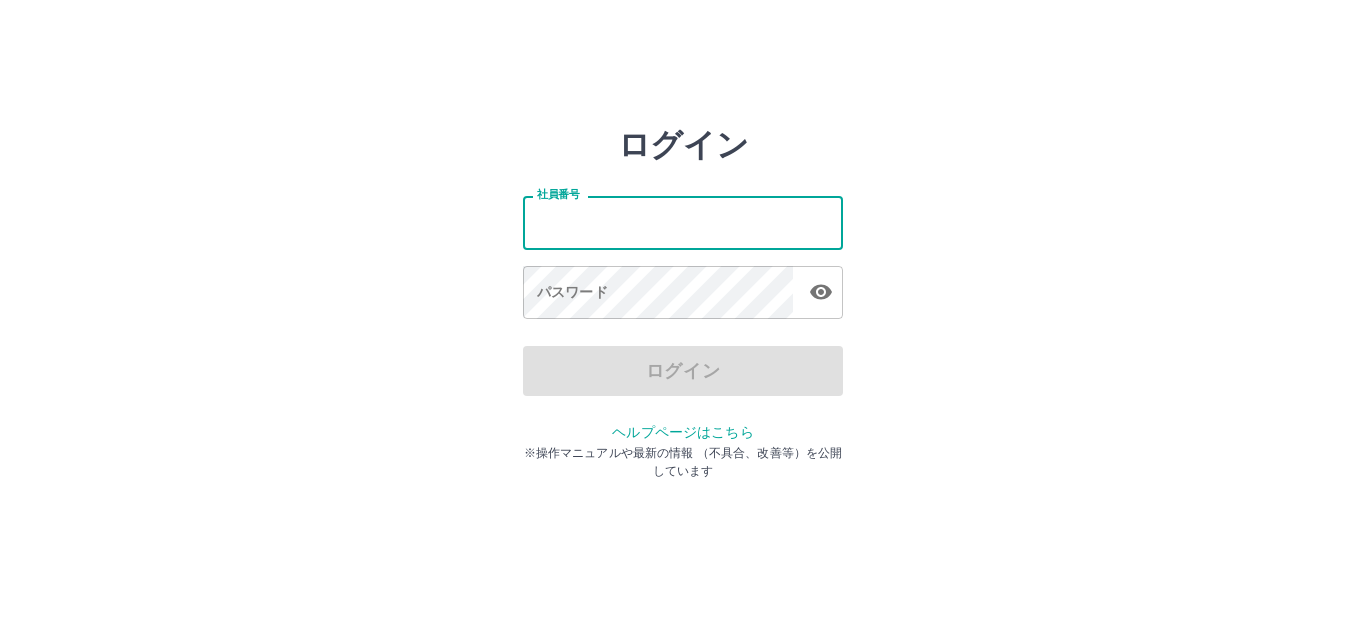 type on "*******" 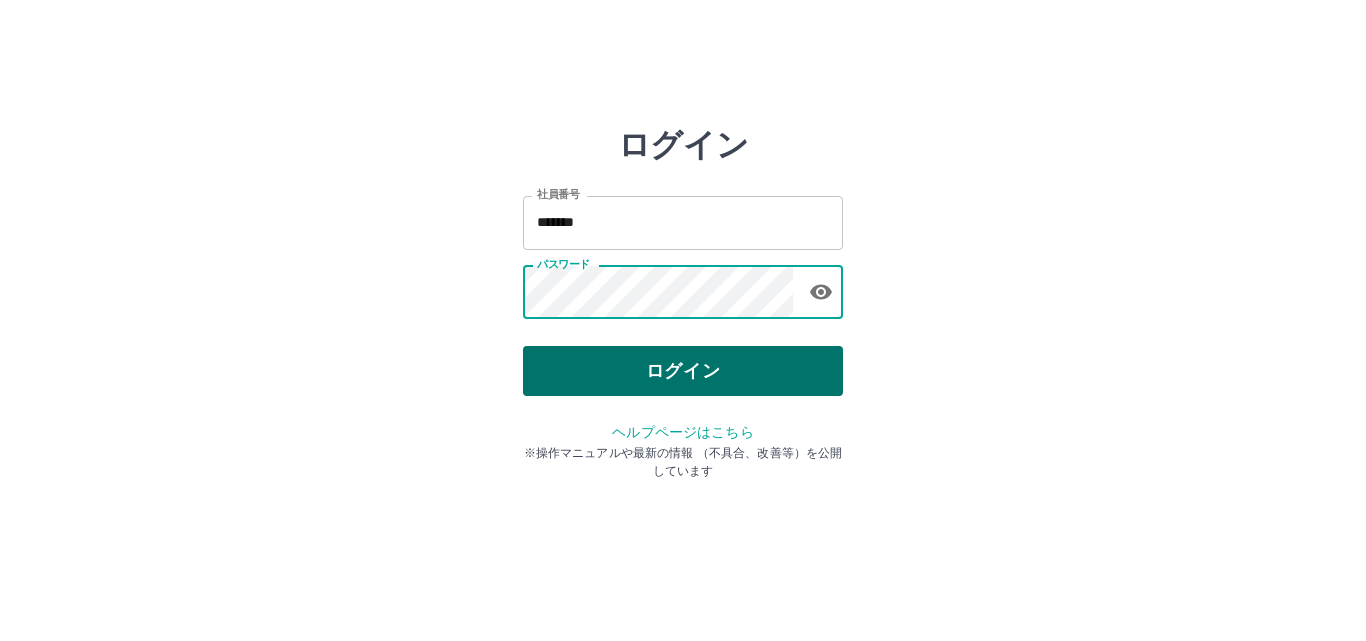 click on "ログイン" at bounding box center (683, 371) 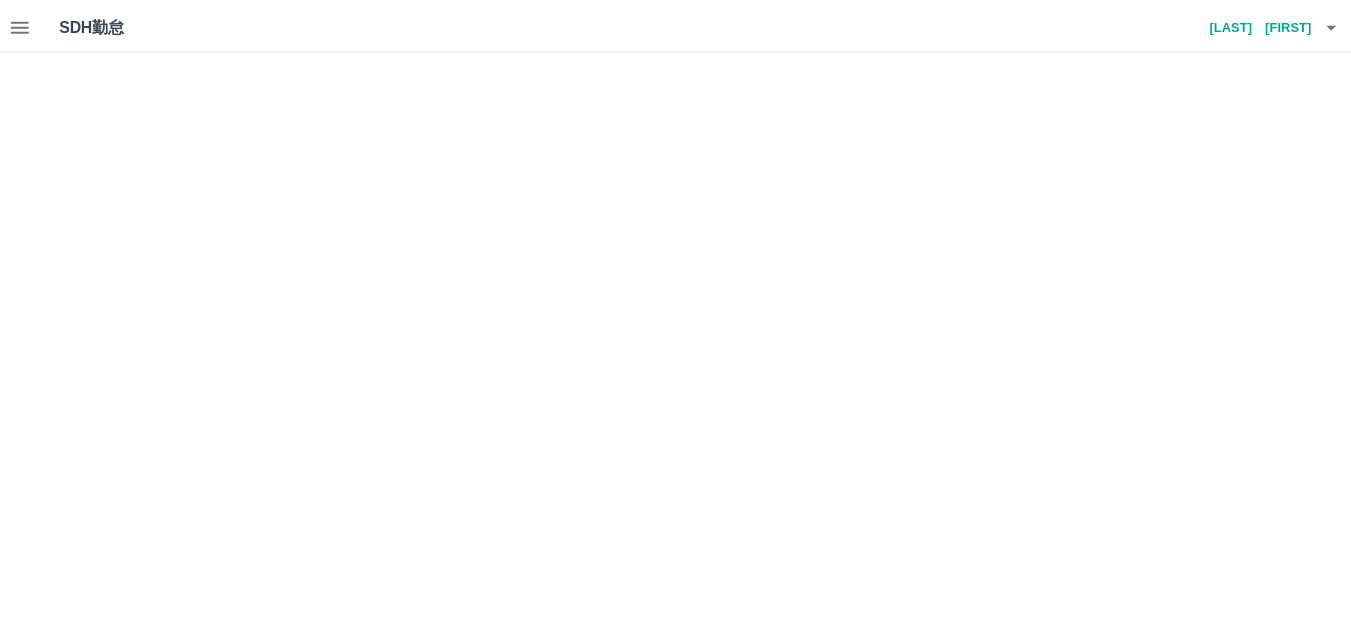 scroll, scrollTop: 0, scrollLeft: 0, axis: both 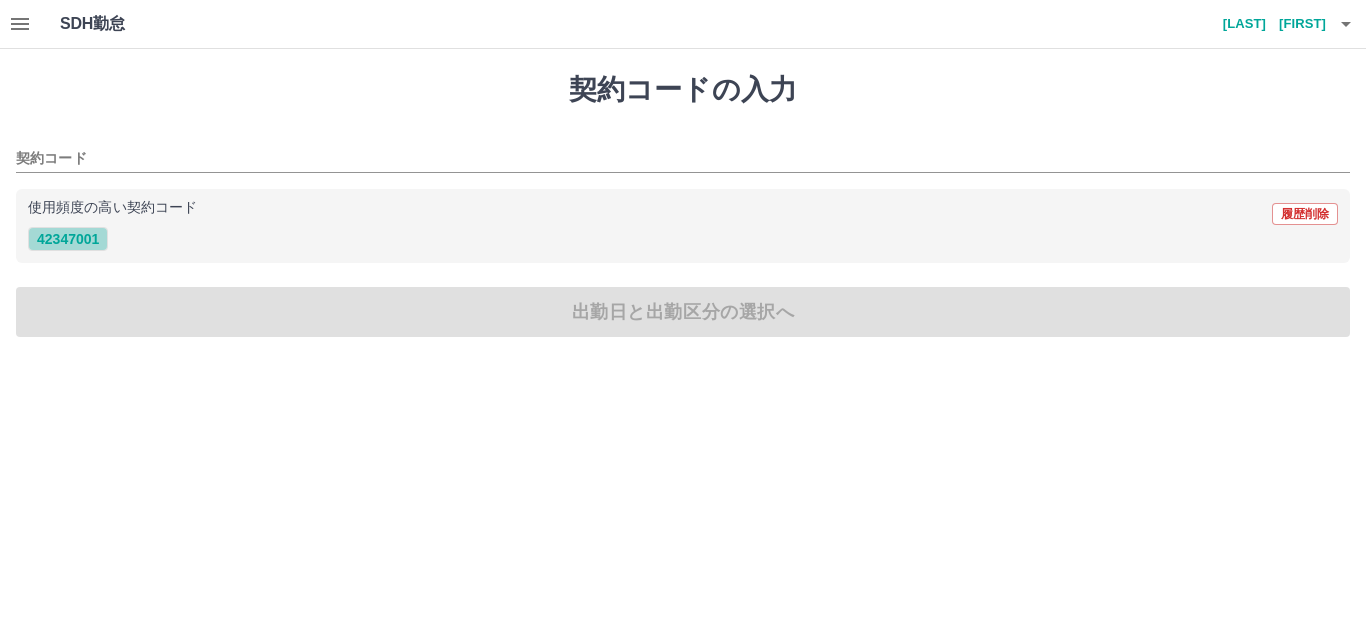 click on "42347001" at bounding box center (68, 239) 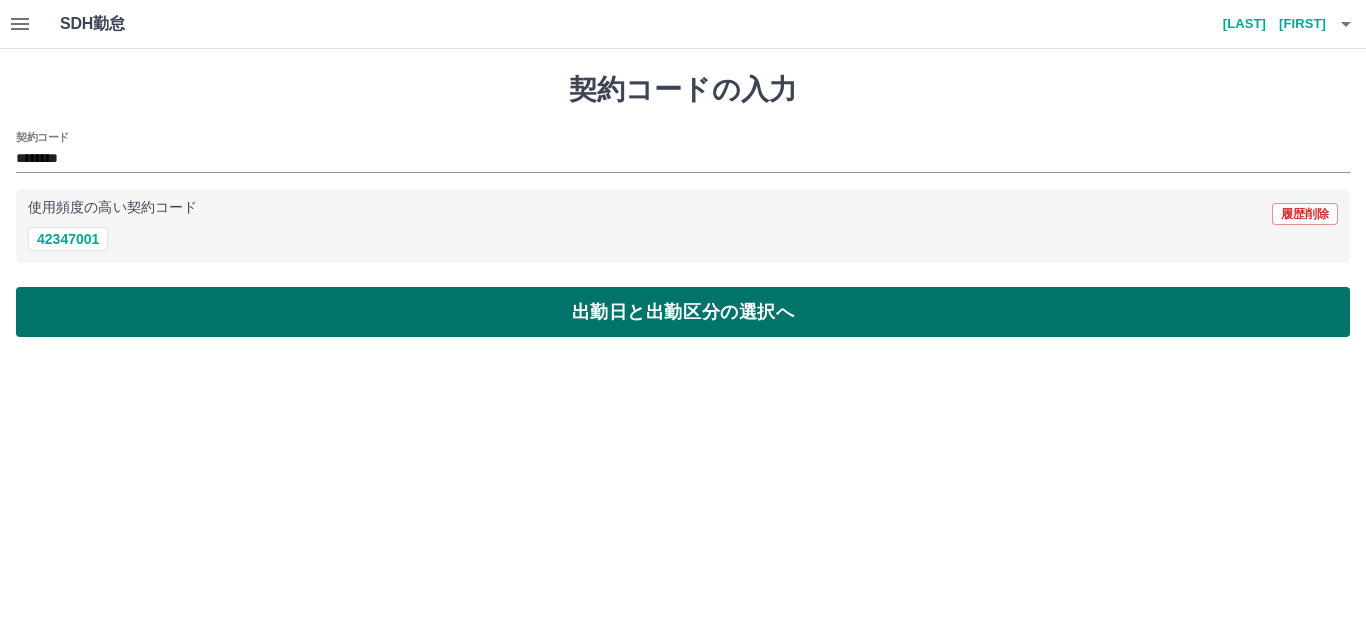 click on "出勤日と出勤区分の選択へ" at bounding box center (683, 312) 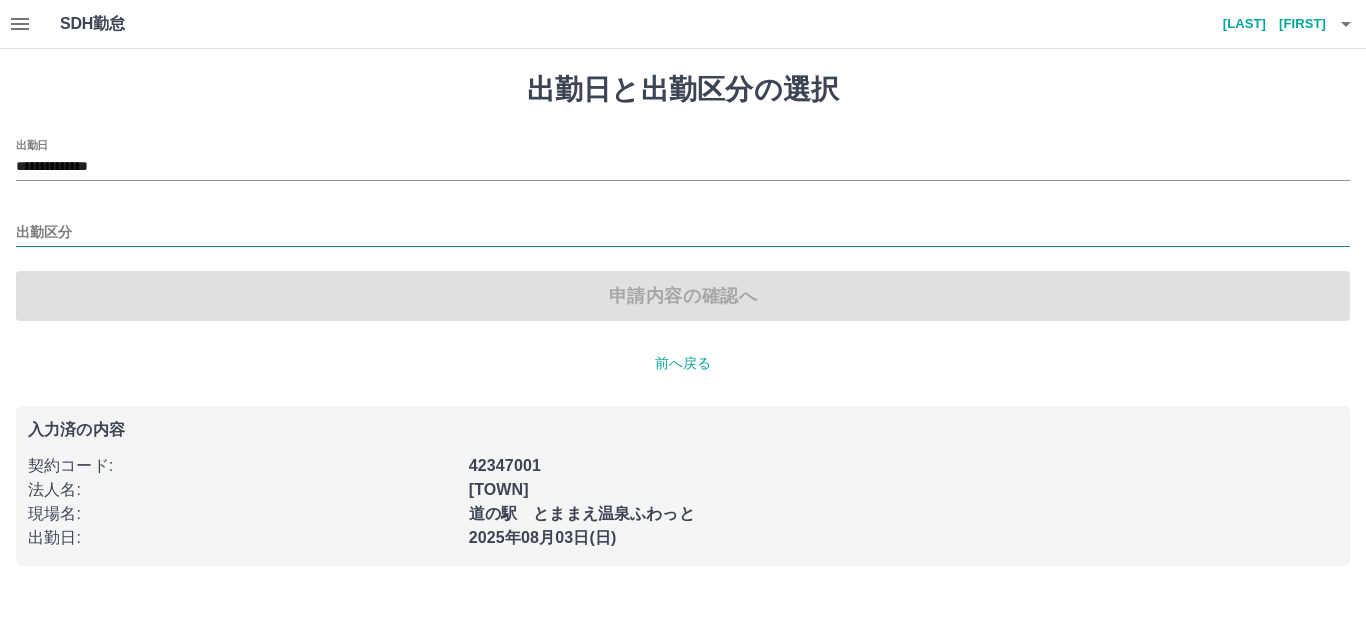 click on "出勤区分" at bounding box center (683, 233) 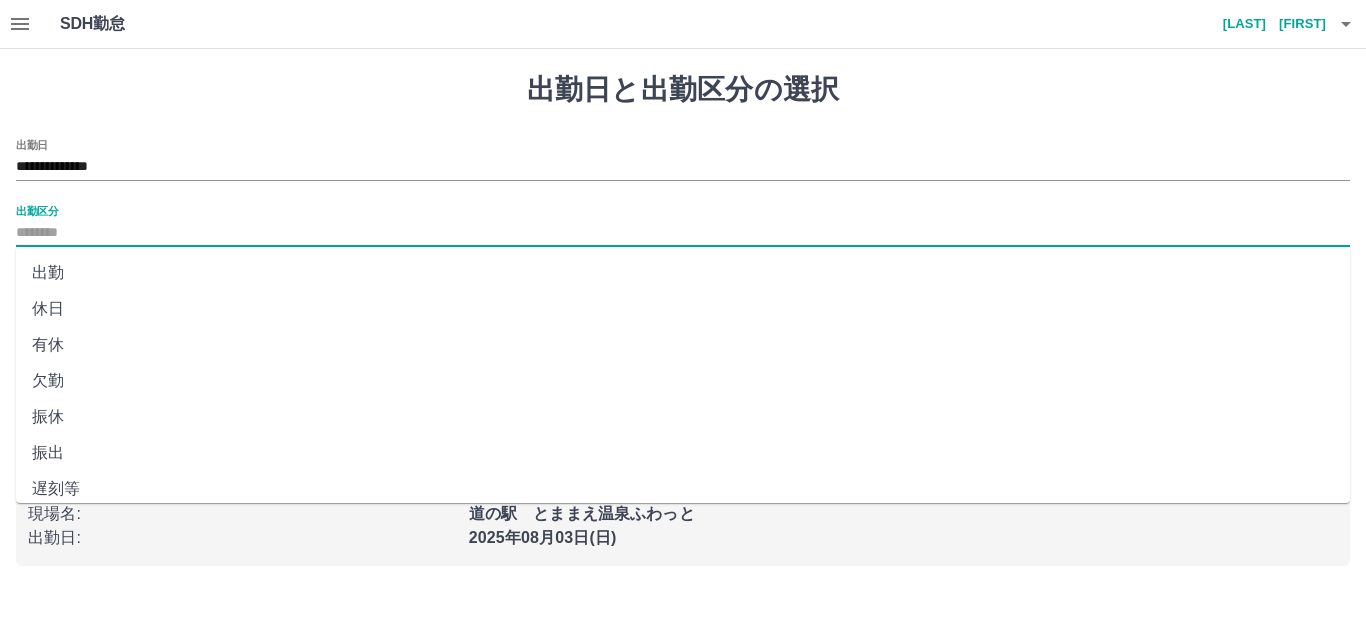 click on "出勤" at bounding box center (683, 273) 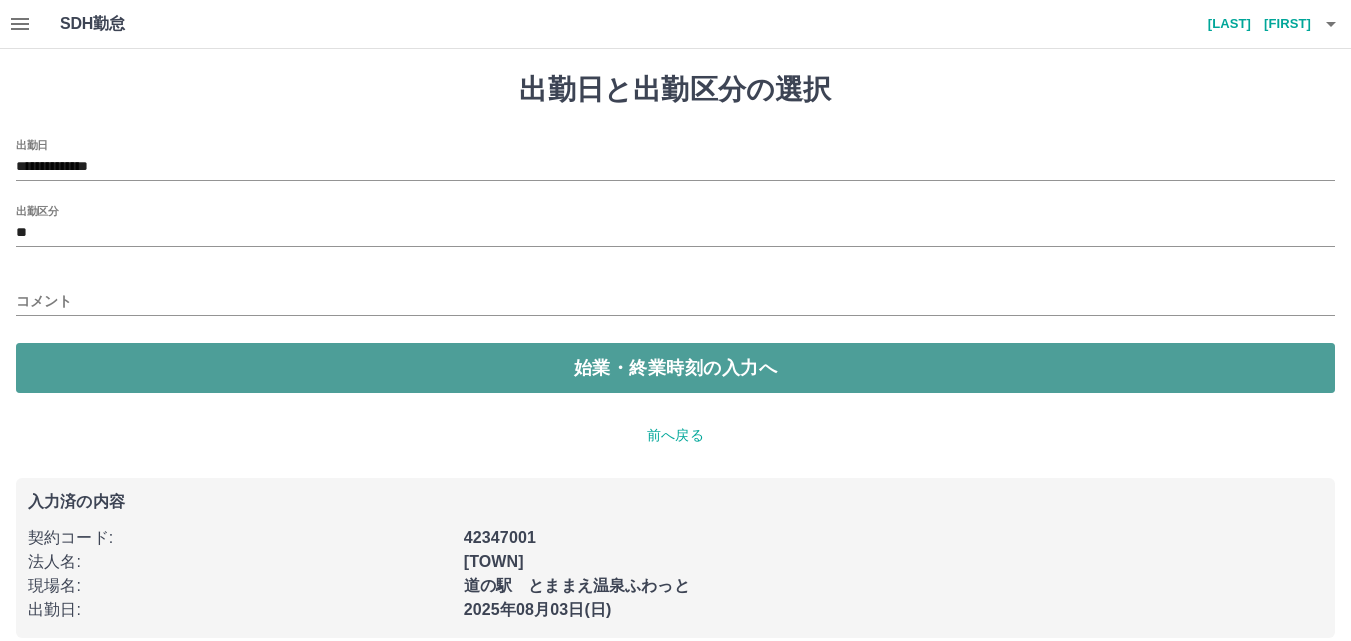 drag, startPoint x: 234, startPoint y: 365, endPoint x: 223, endPoint y: 362, distance: 11.401754 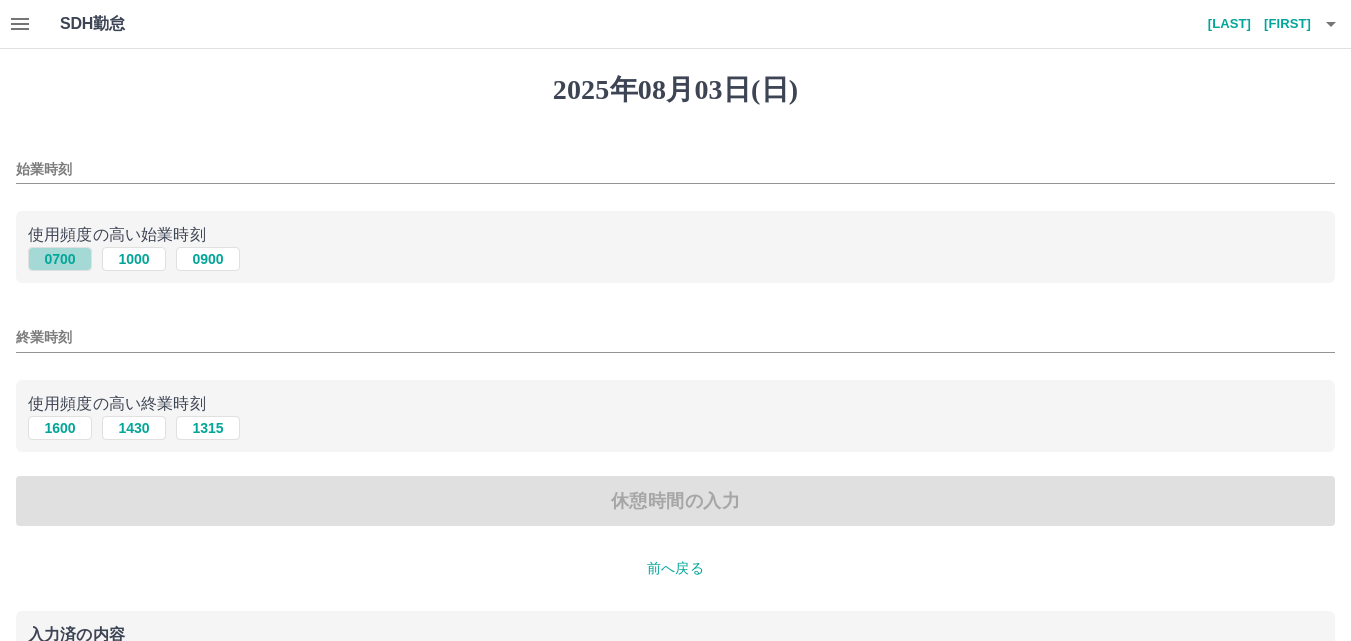 click on "0700" at bounding box center (60, 259) 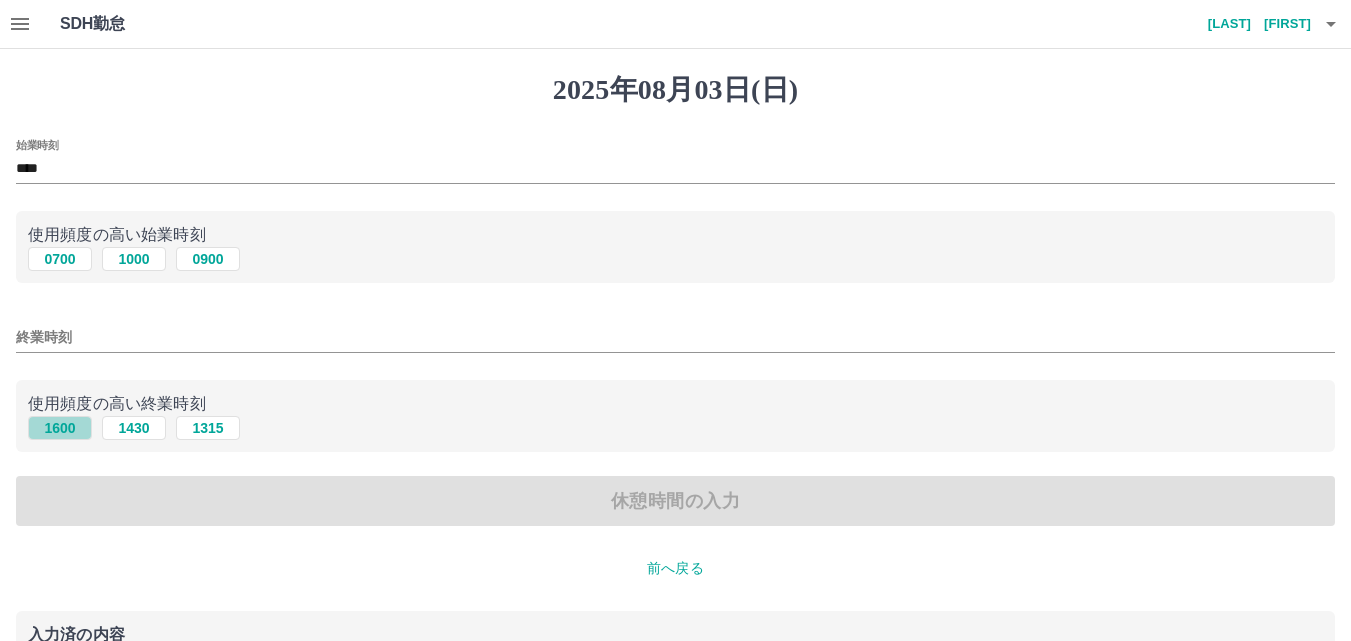 click on "1600" at bounding box center (60, 428) 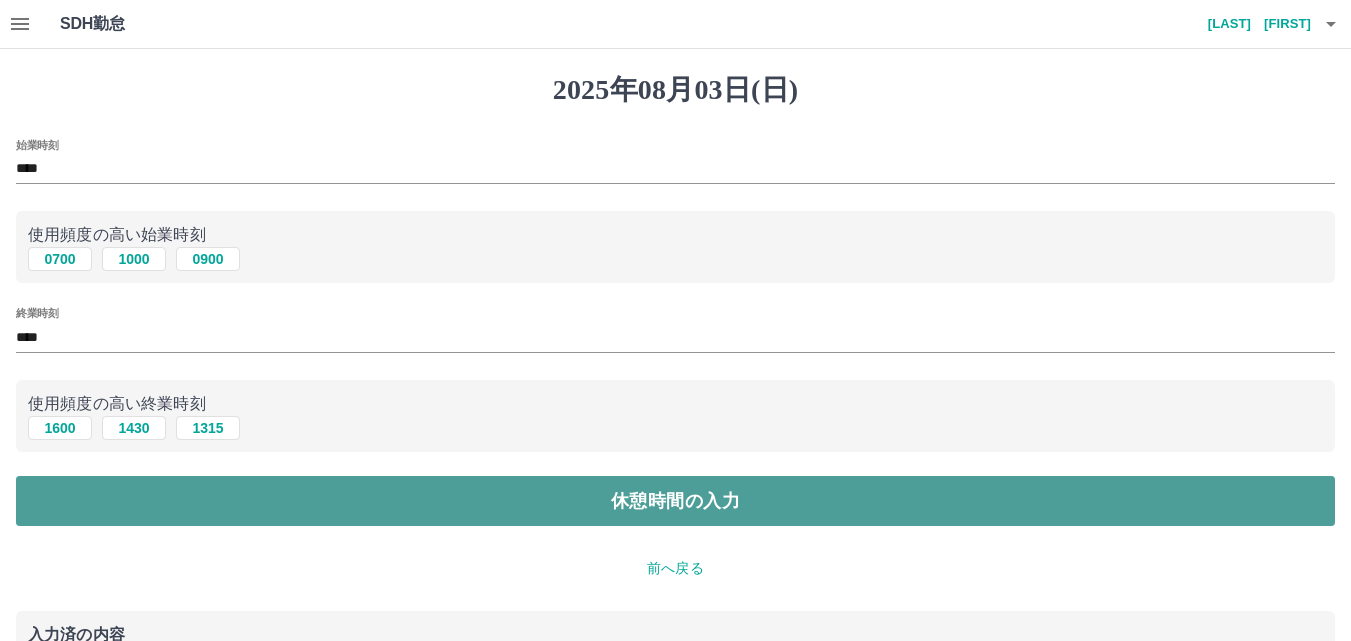 click on "休憩時間の入力" at bounding box center [675, 501] 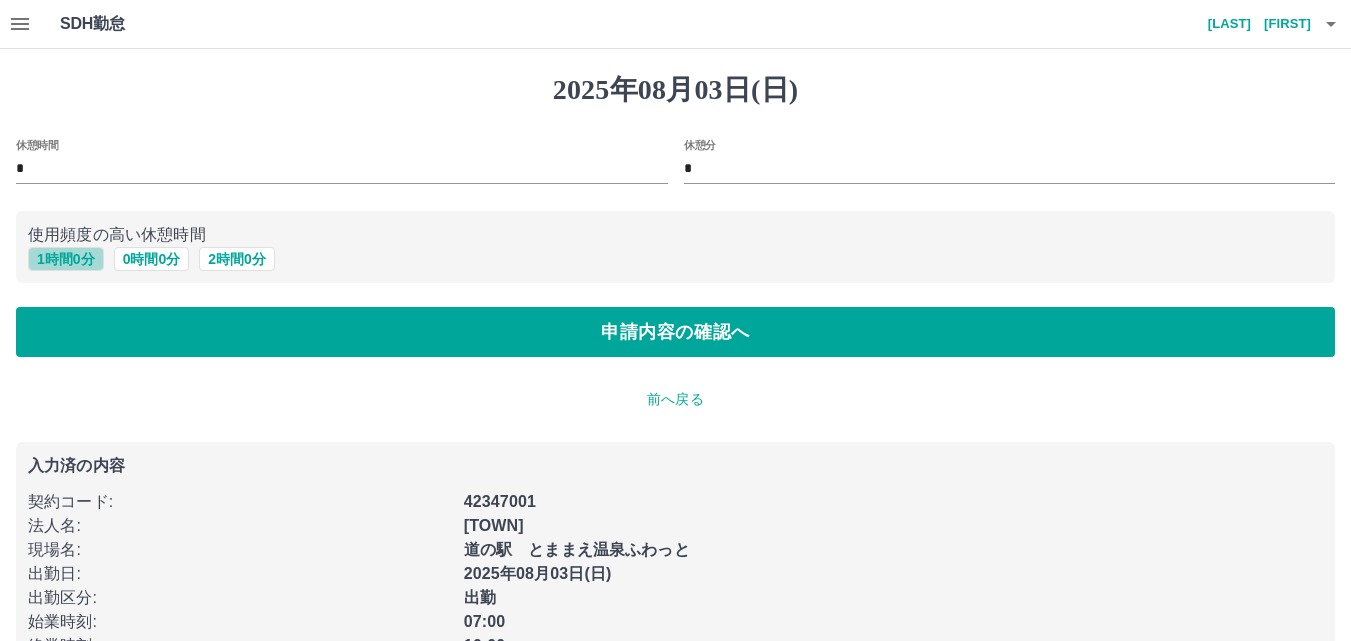 click on "1 時間 0 分" at bounding box center [66, 259] 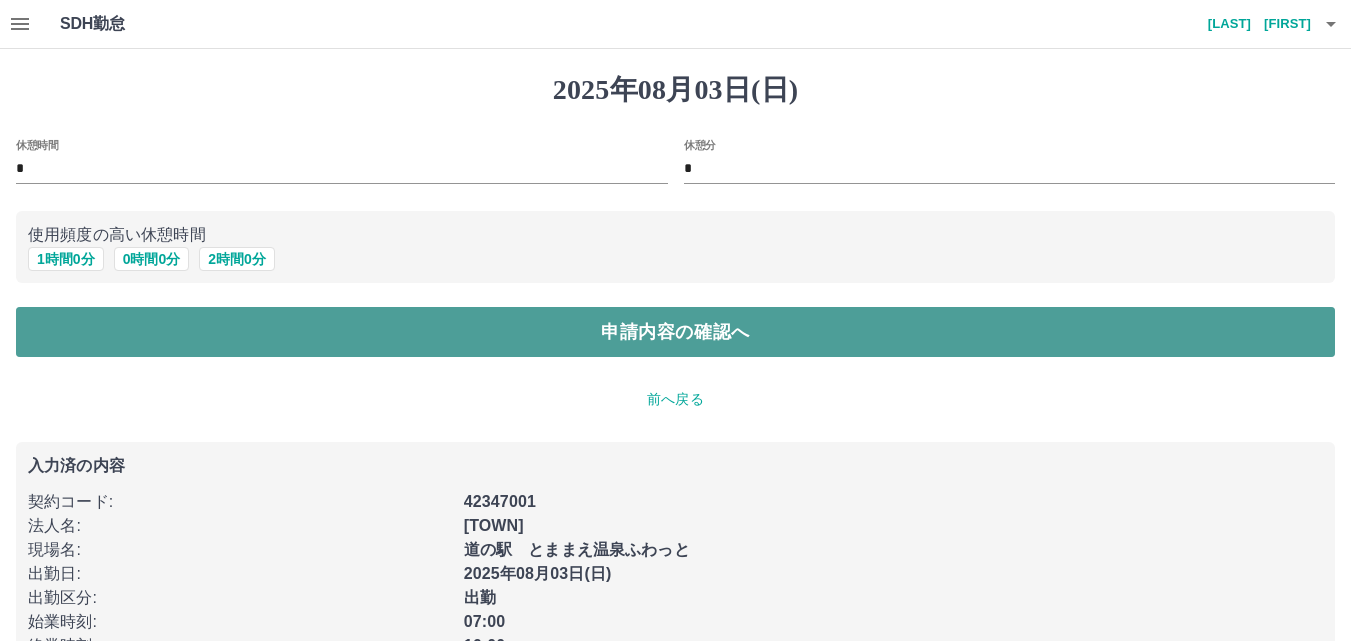 click on "申請内容の確認へ" at bounding box center (675, 332) 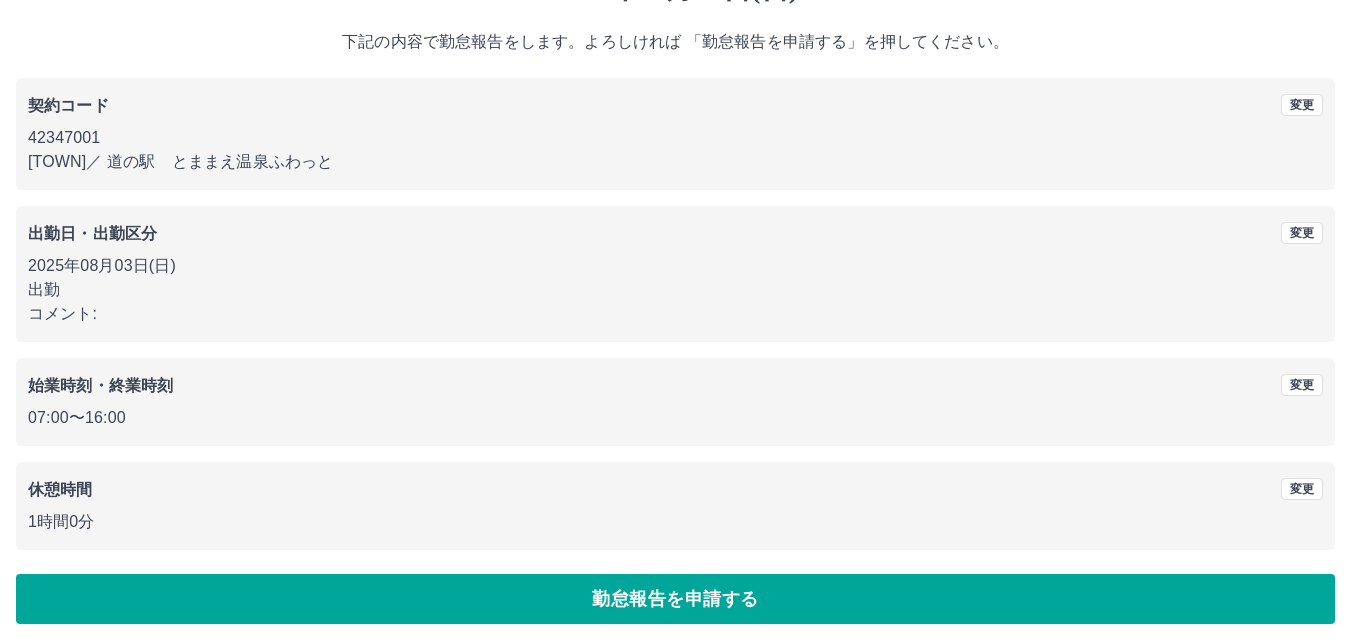 scroll, scrollTop: 108, scrollLeft: 0, axis: vertical 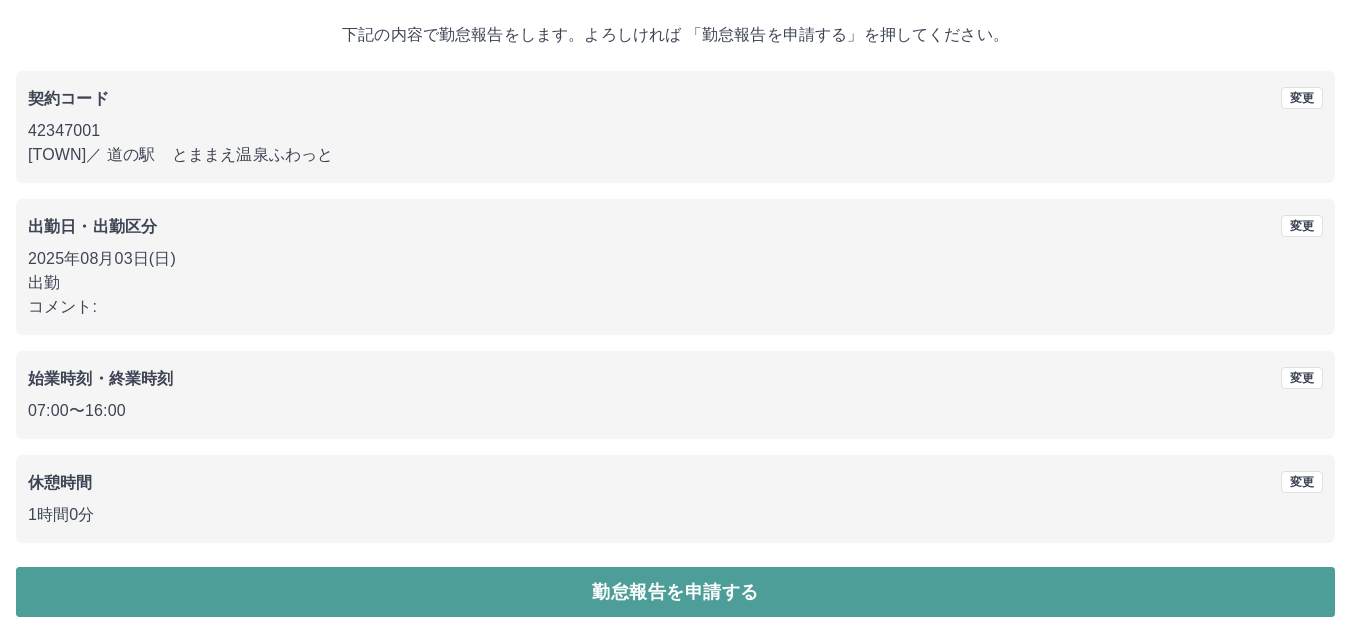 click on "勤怠報告を申請する" at bounding box center [675, 592] 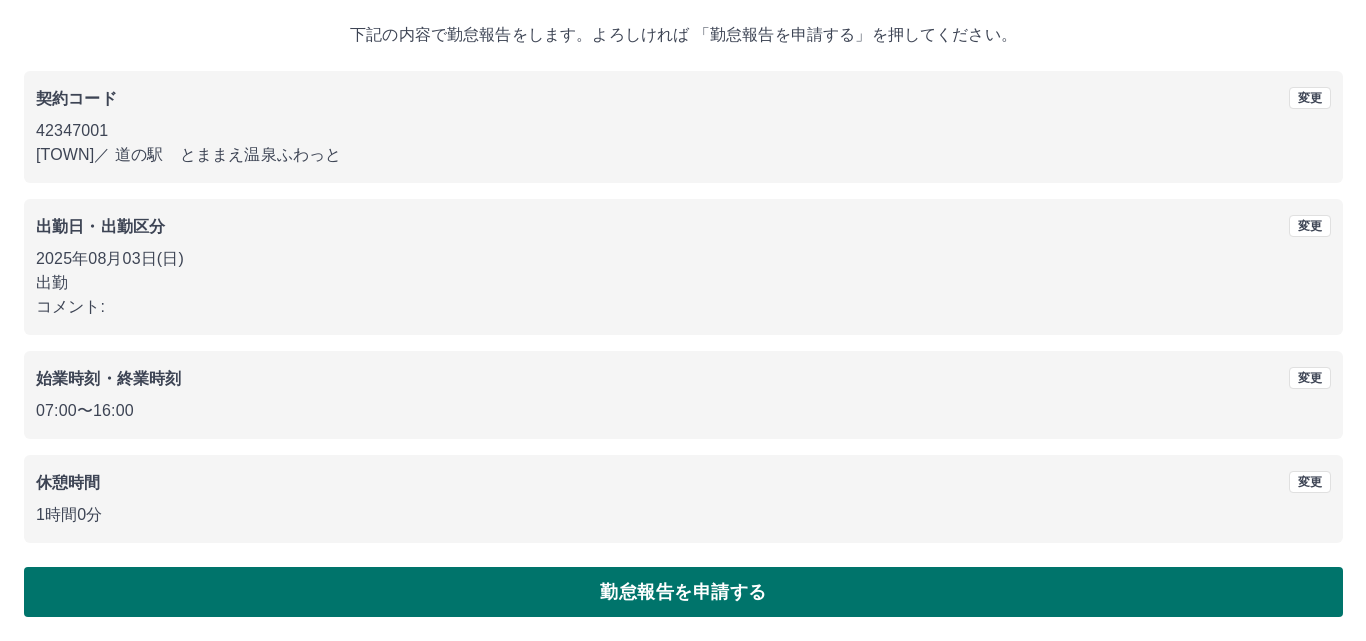 scroll, scrollTop: 0, scrollLeft: 0, axis: both 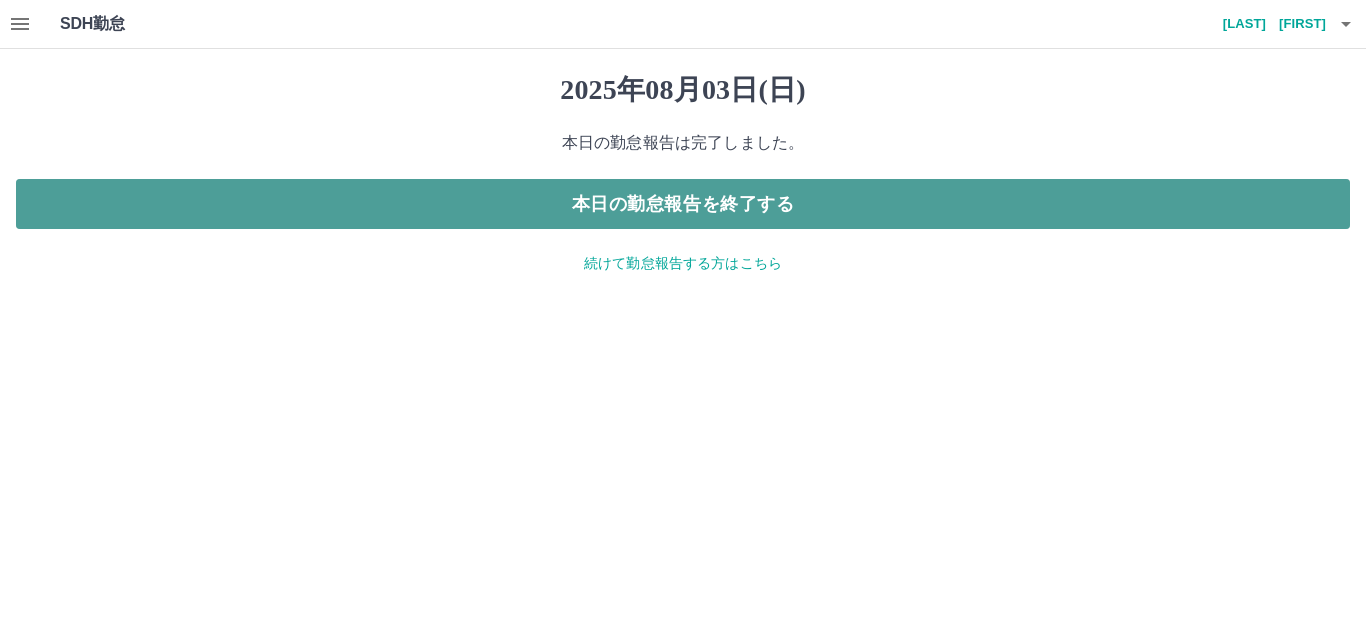 click on "本日の勤怠報告を終了する" at bounding box center [683, 204] 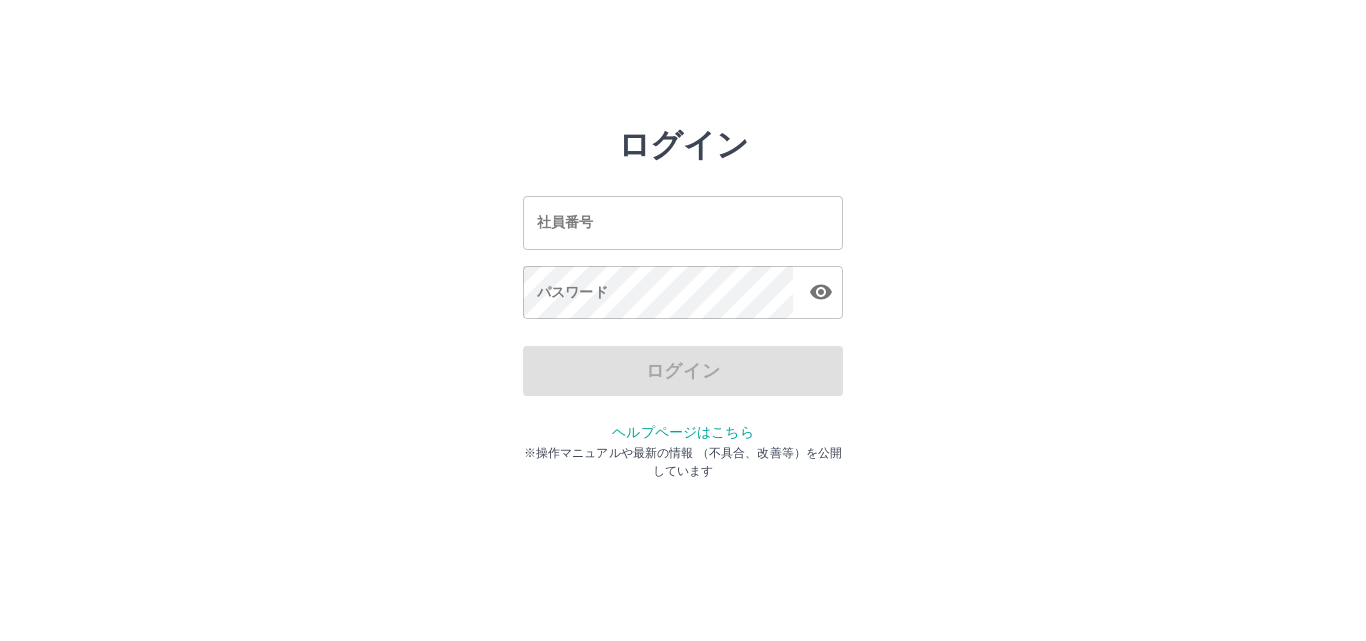 scroll, scrollTop: 0, scrollLeft: 0, axis: both 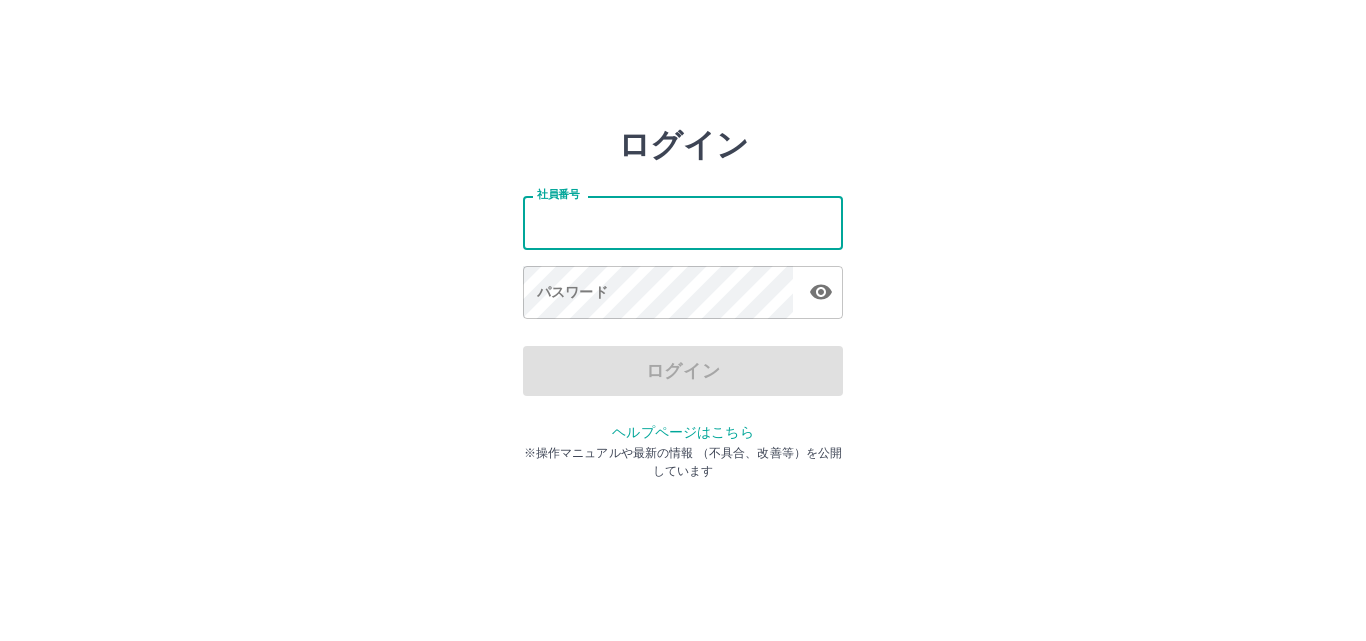 click on "社員番号" at bounding box center [683, 222] 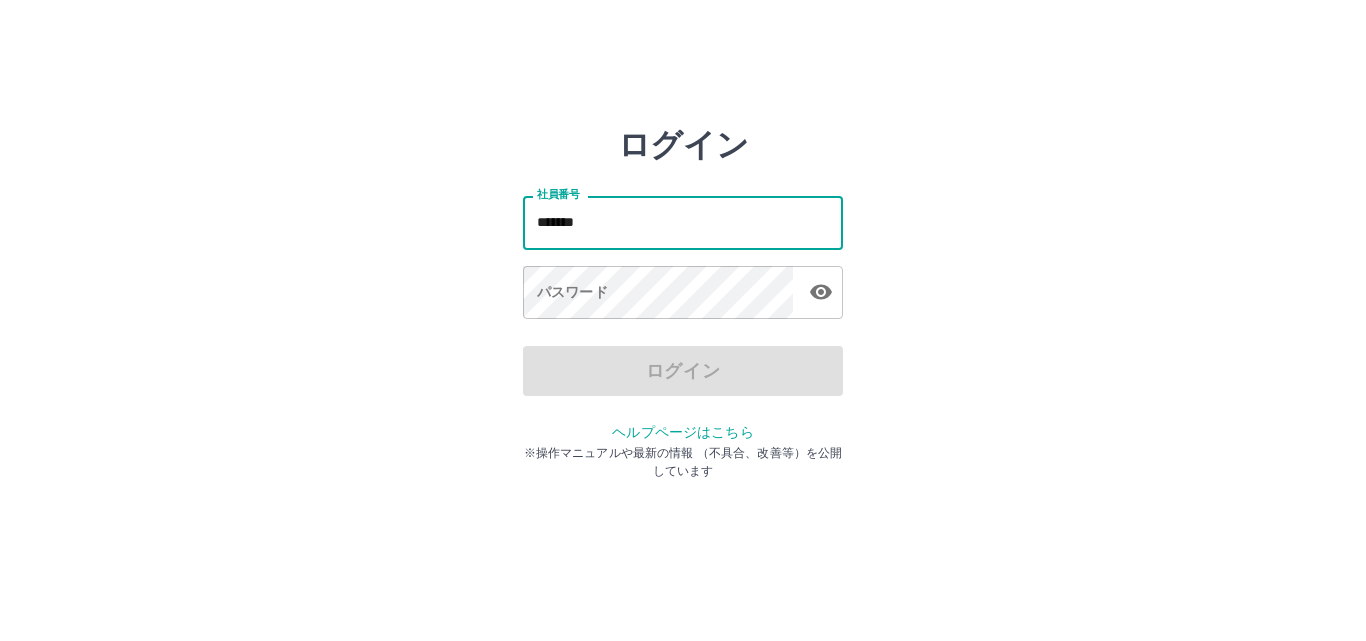 type on "*******" 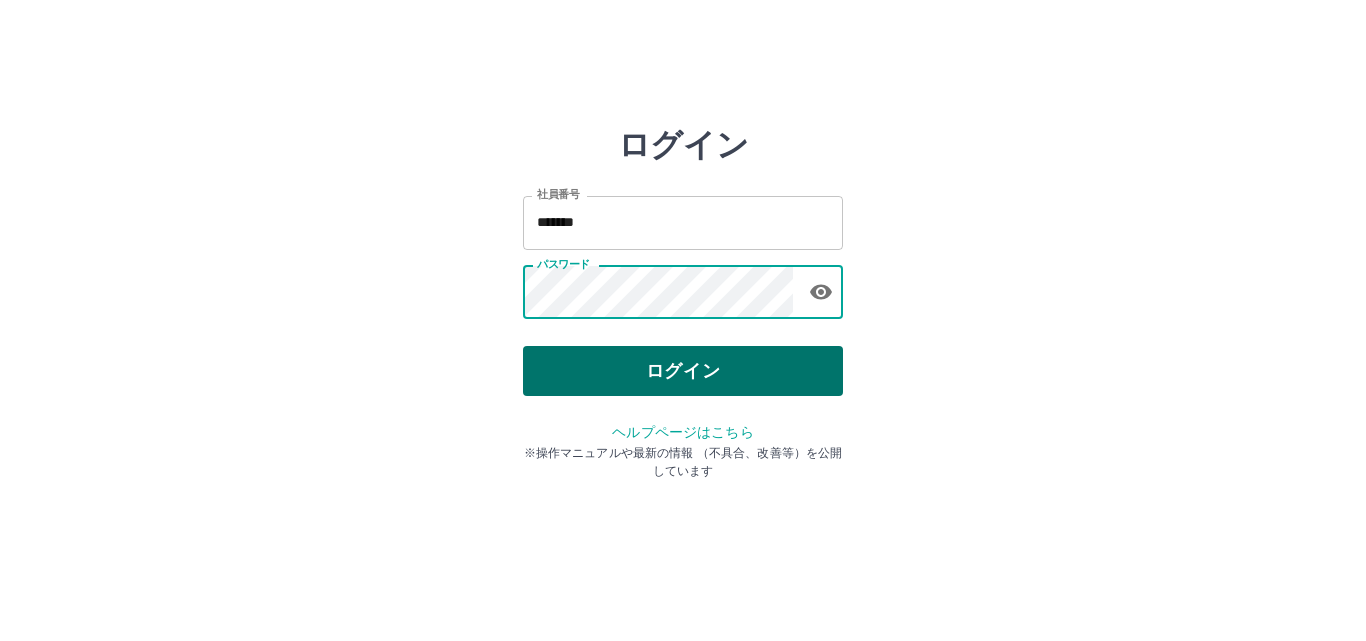 click on "ログイン" at bounding box center (683, 371) 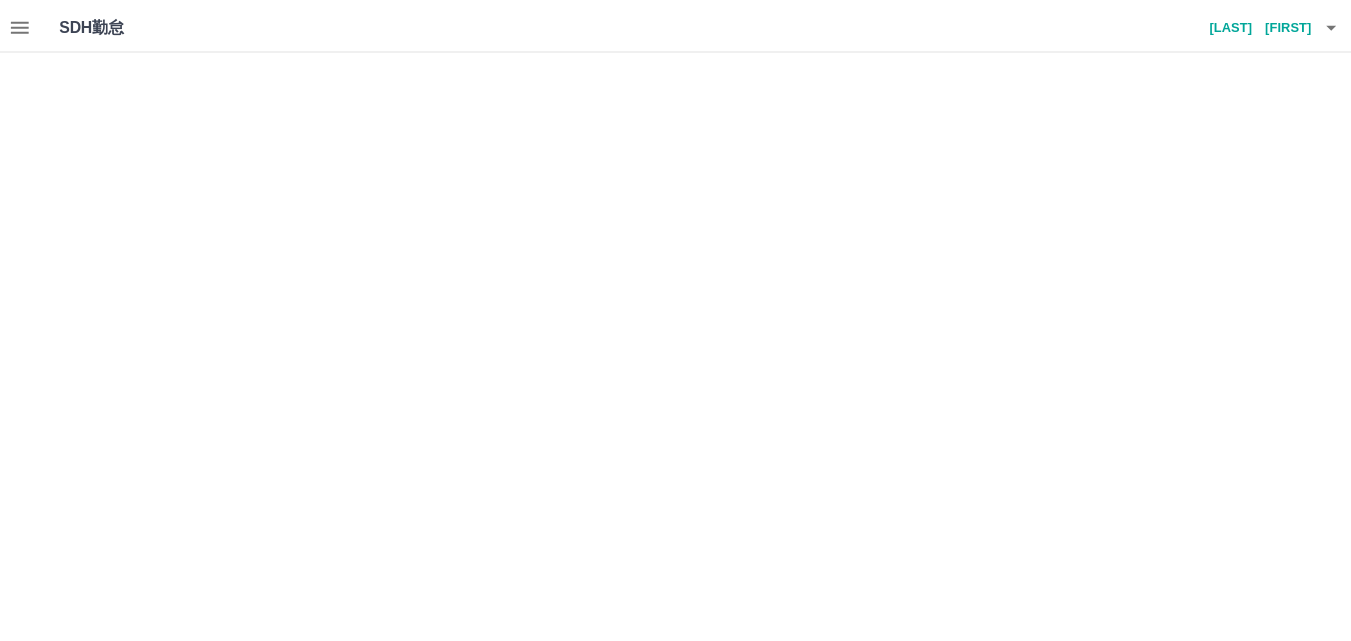 scroll, scrollTop: 0, scrollLeft: 0, axis: both 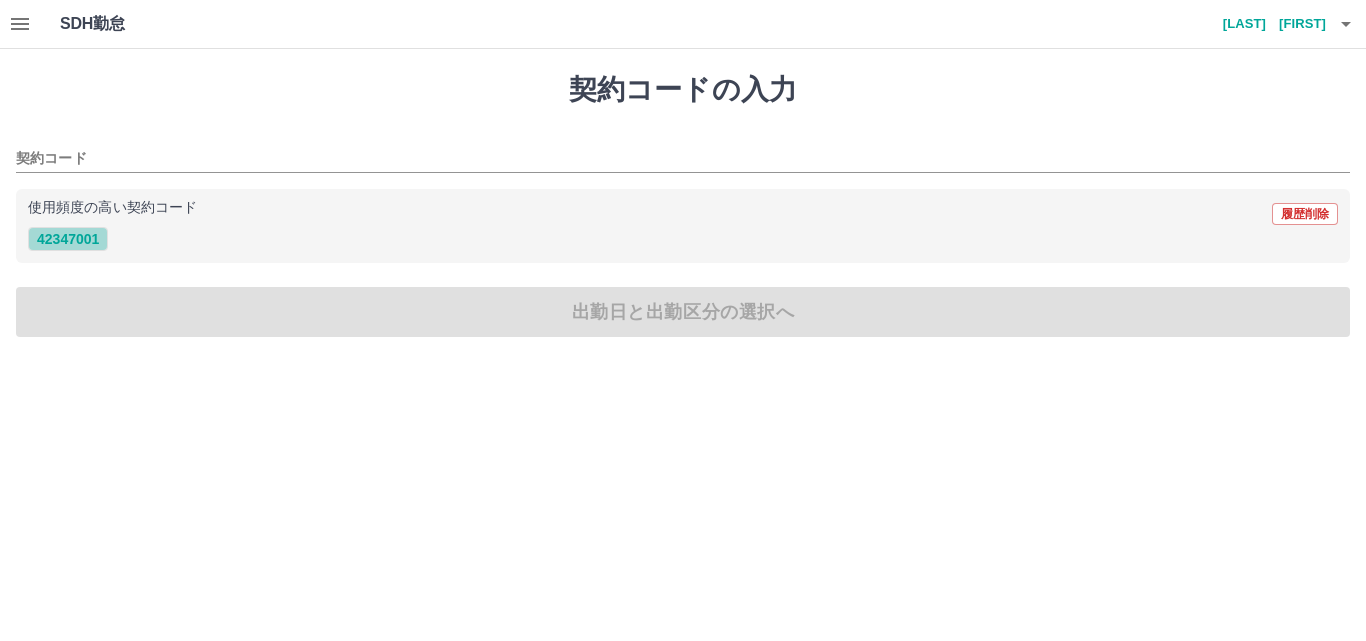 click on "42347001" at bounding box center (68, 239) 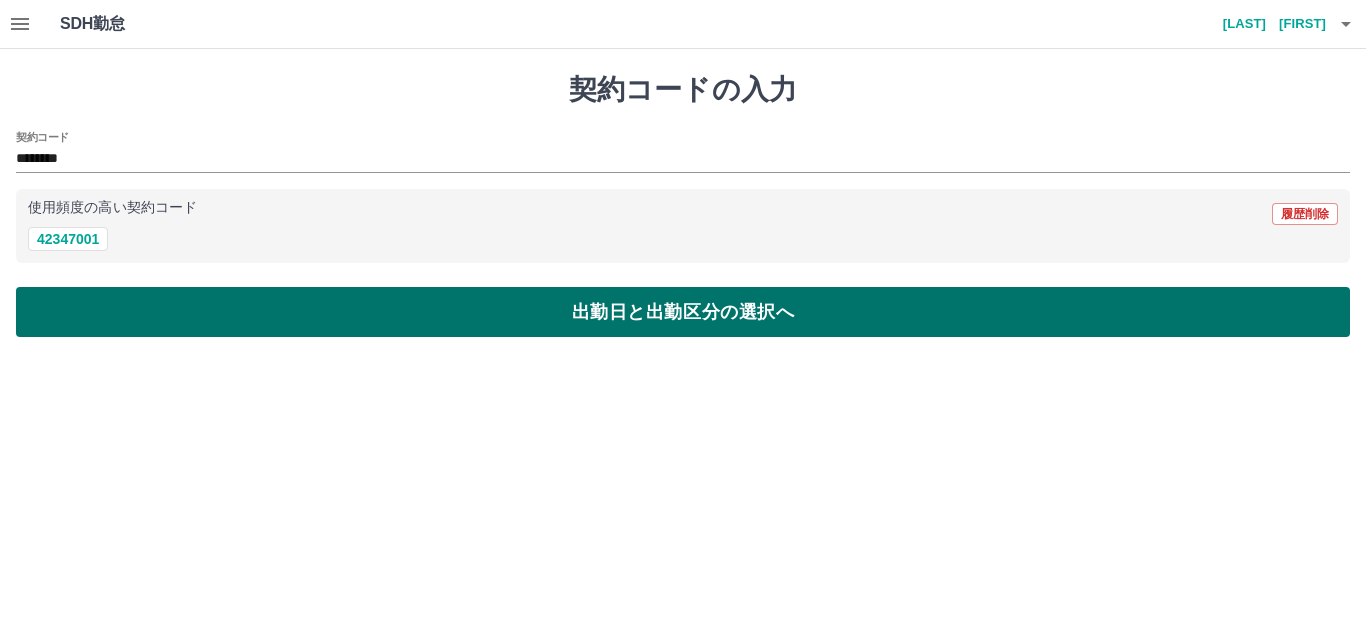 click on "出勤日と出勤区分の選択へ" at bounding box center [683, 312] 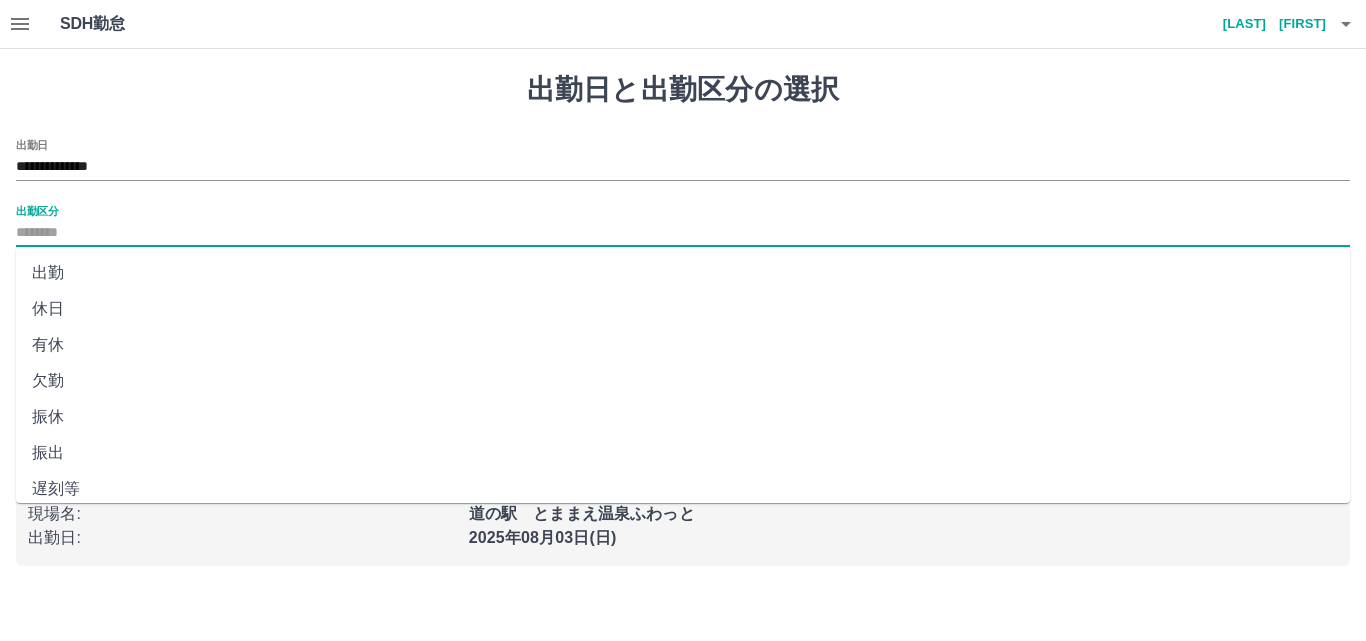 click on "出勤区分" at bounding box center [683, 233] 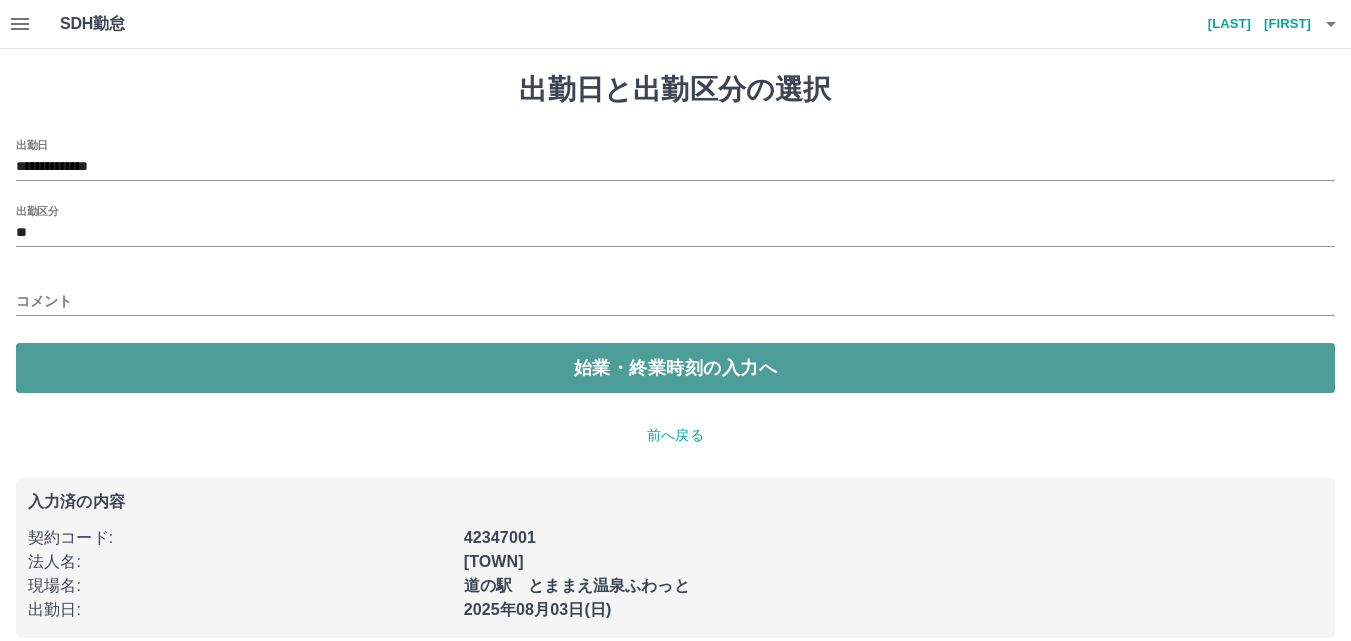 click on "始業・終業時刻の入力へ" at bounding box center (675, 368) 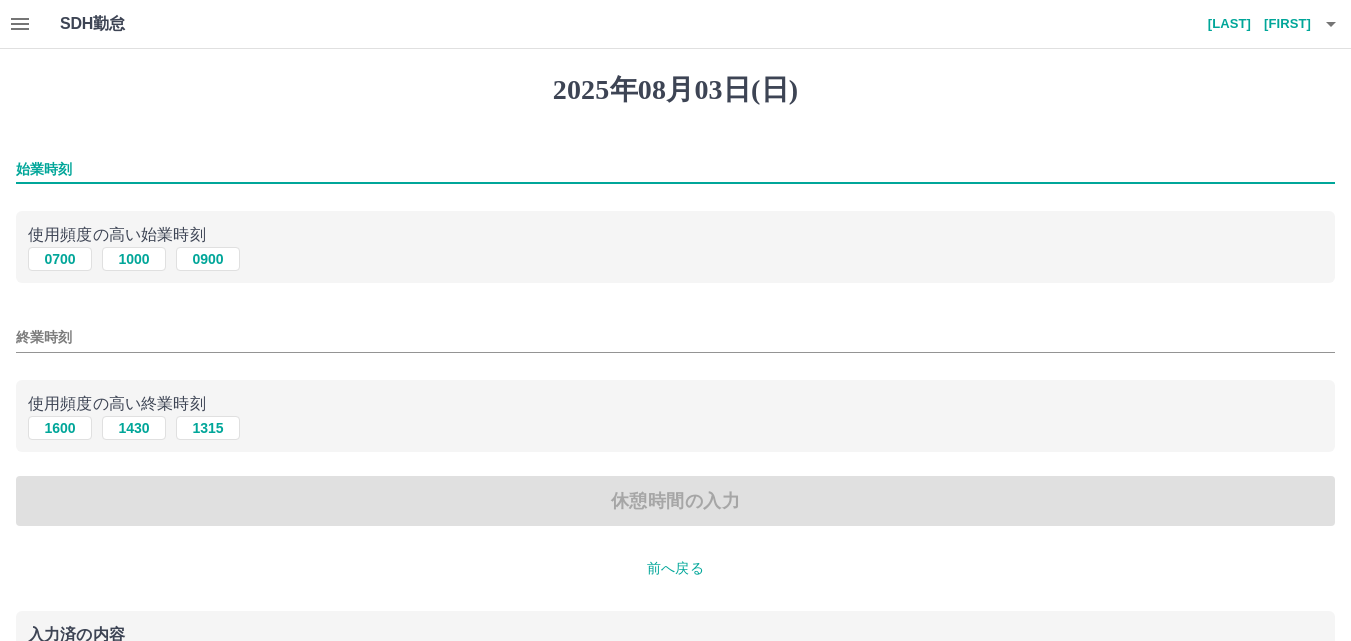 click on "始業時刻" at bounding box center [675, 169] 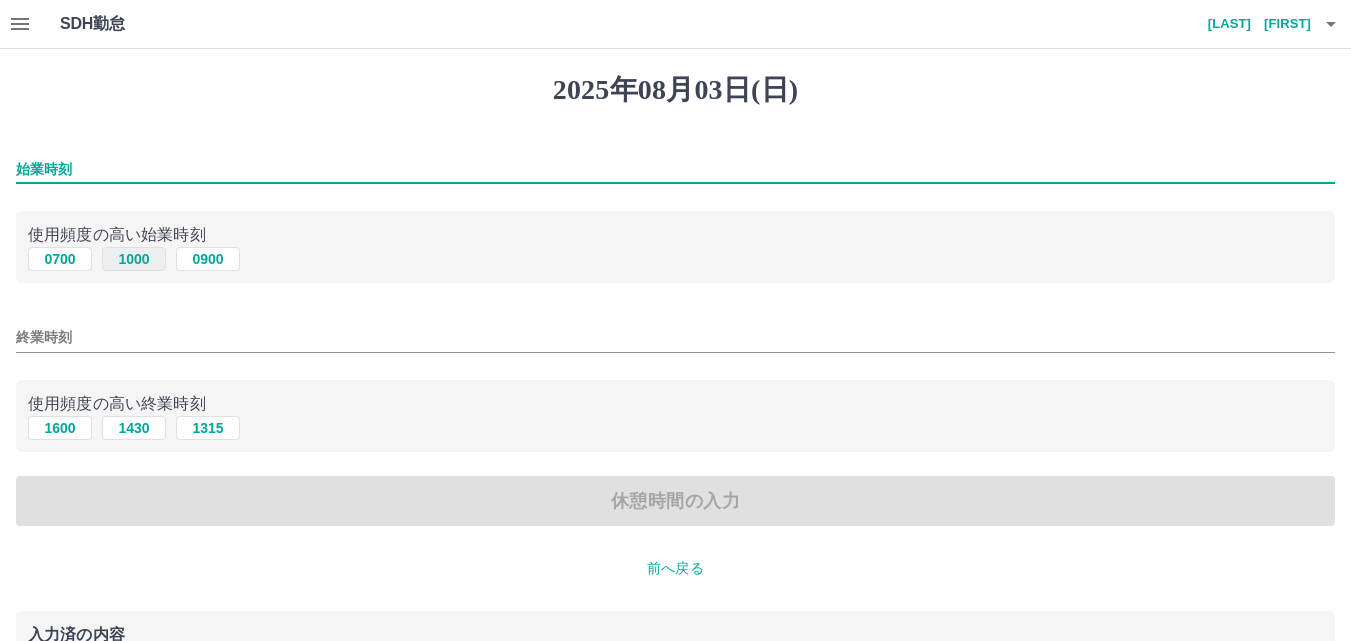 click on "1000" at bounding box center [134, 259] 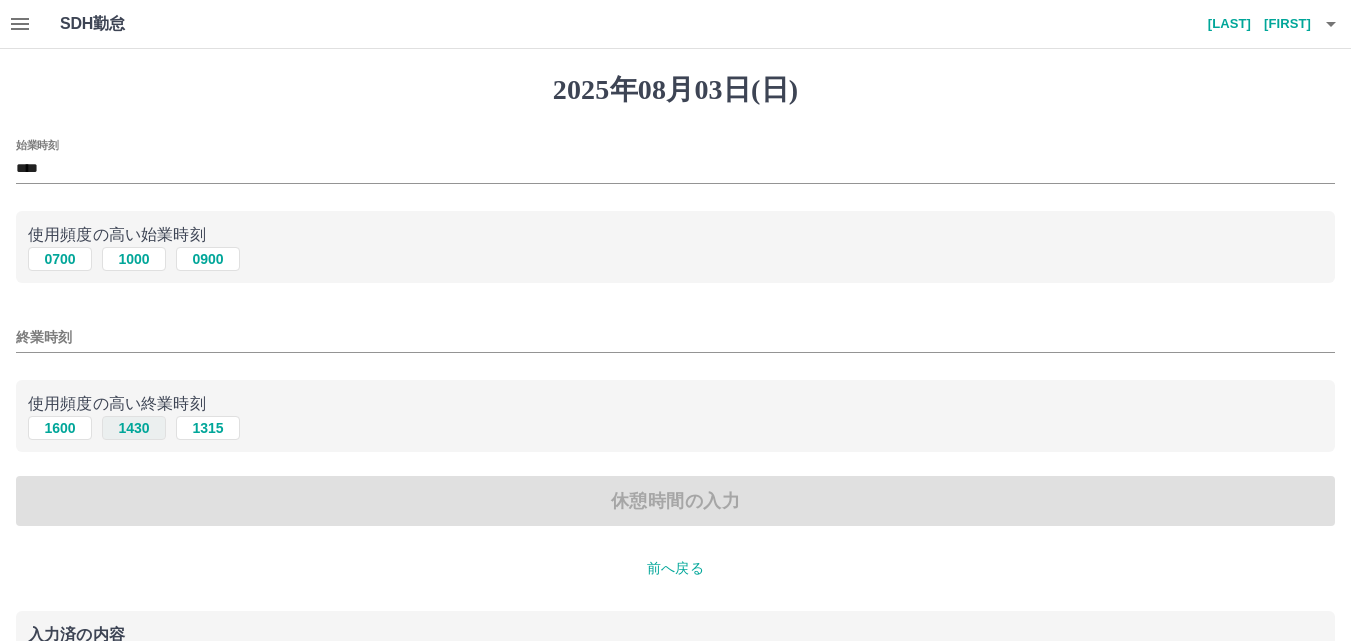 click on "1430" at bounding box center [134, 428] 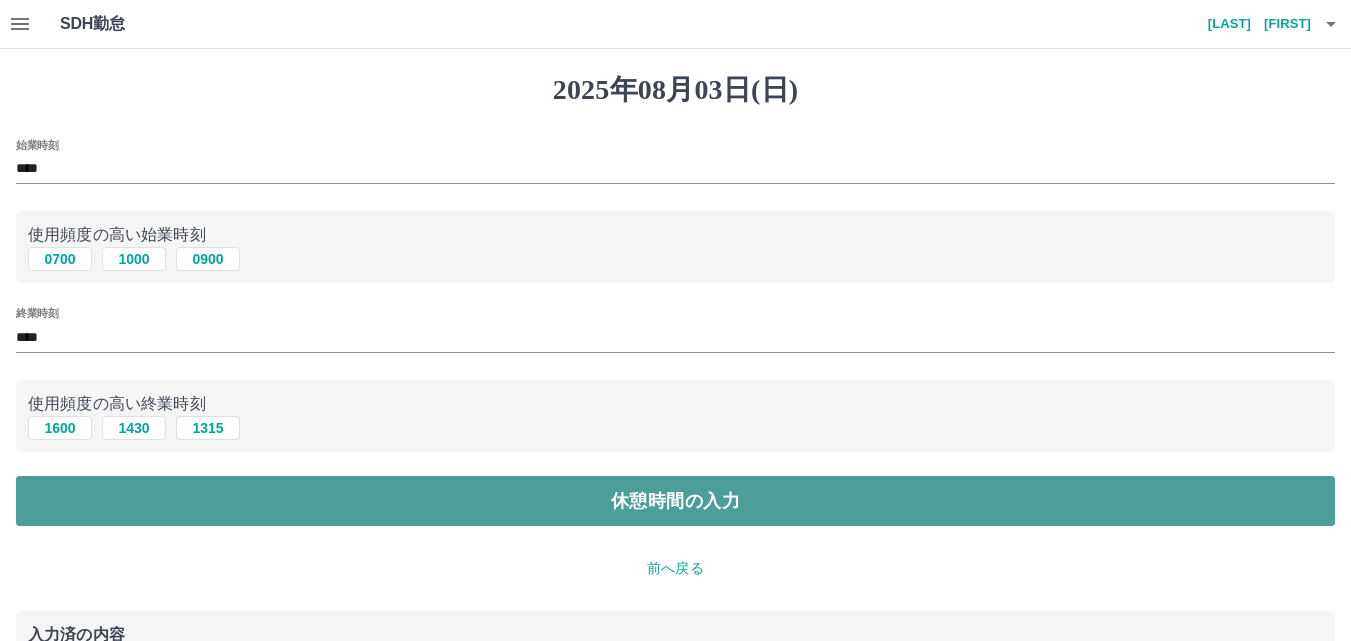 click on "休憩時間の入力" at bounding box center (675, 501) 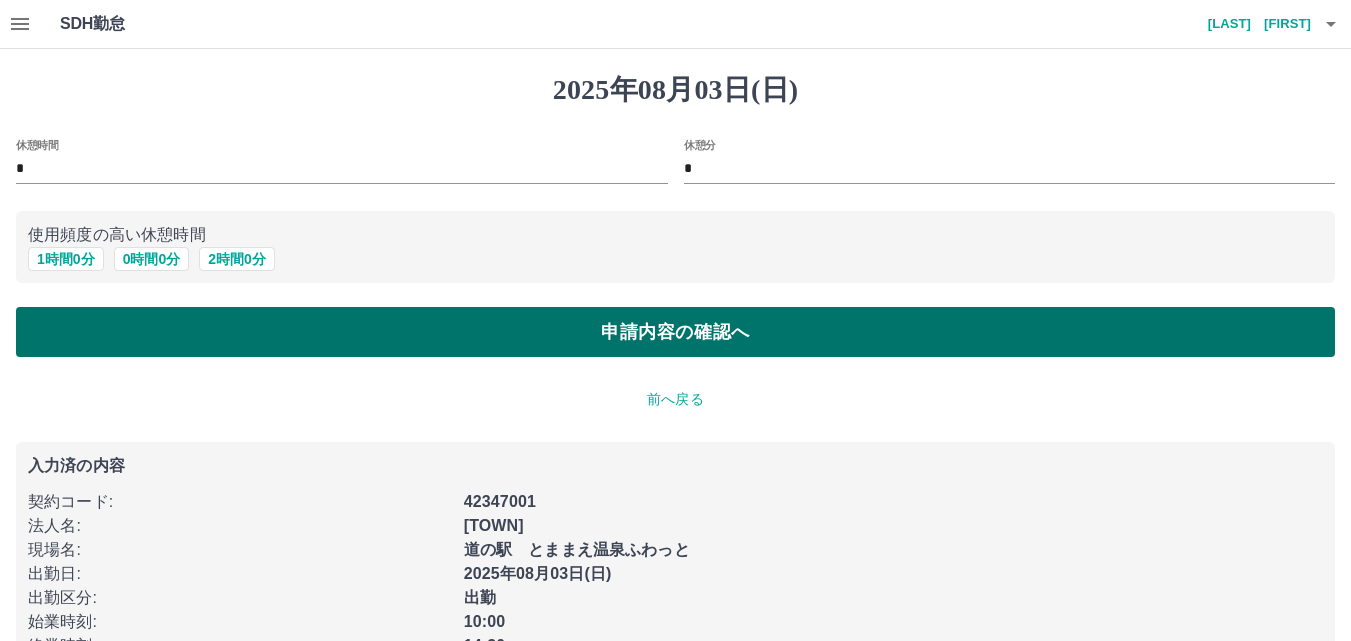 click on "申請内容の確認へ" at bounding box center (675, 332) 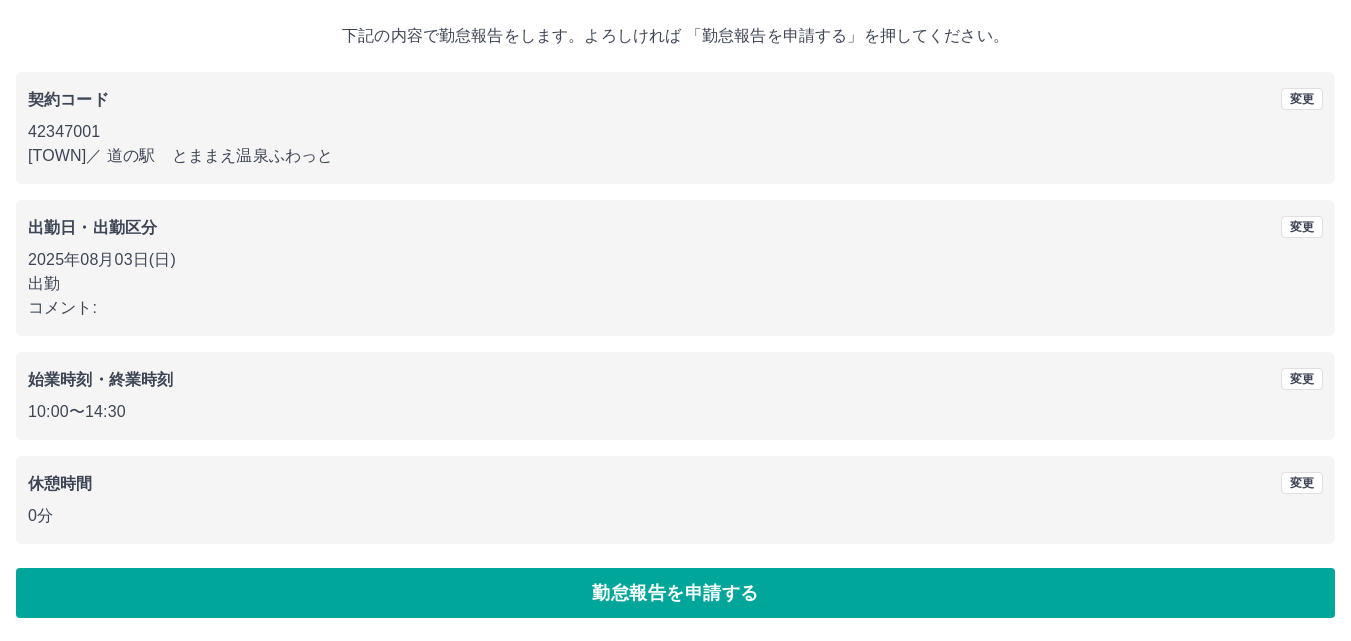 scroll, scrollTop: 108, scrollLeft: 0, axis: vertical 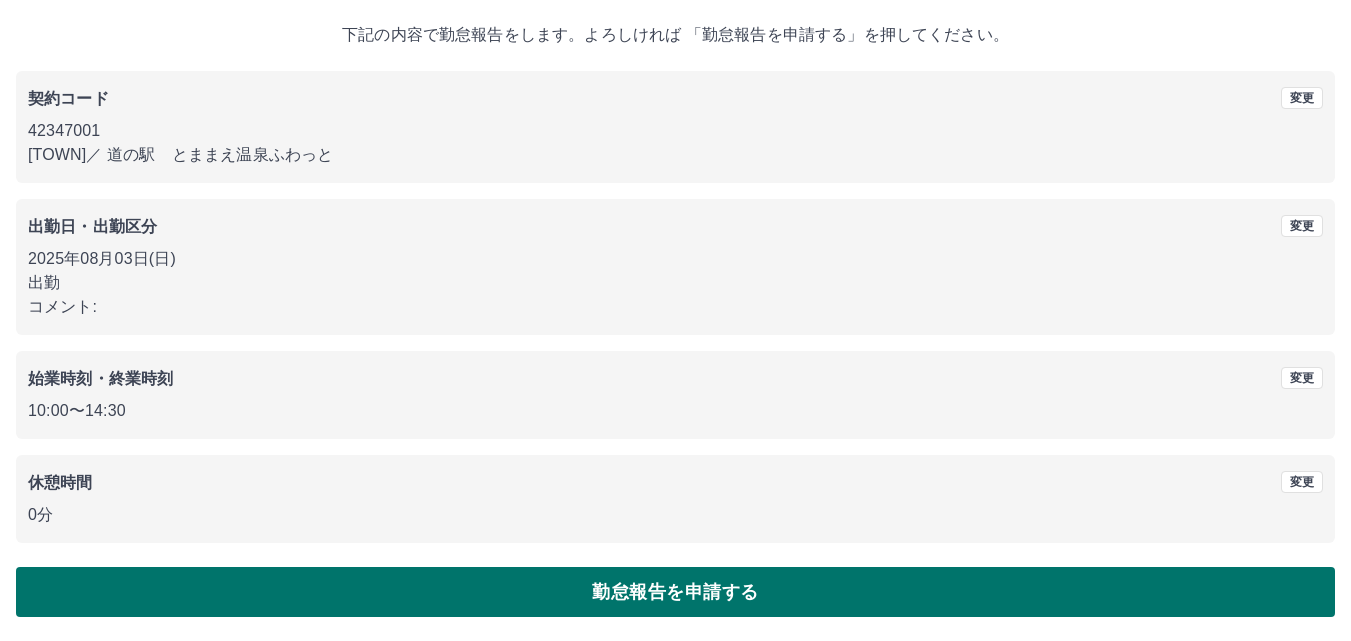click on "勤怠報告を申請する" at bounding box center [675, 592] 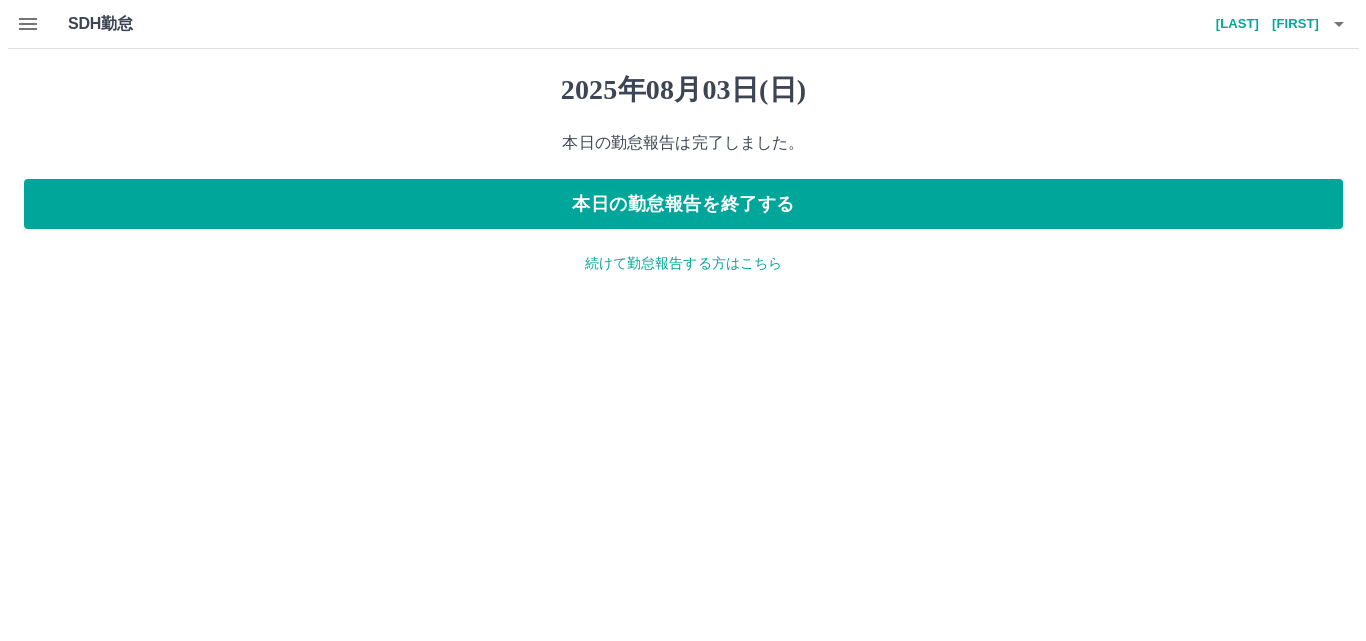 scroll, scrollTop: 0, scrollLeft: 0, axis: both 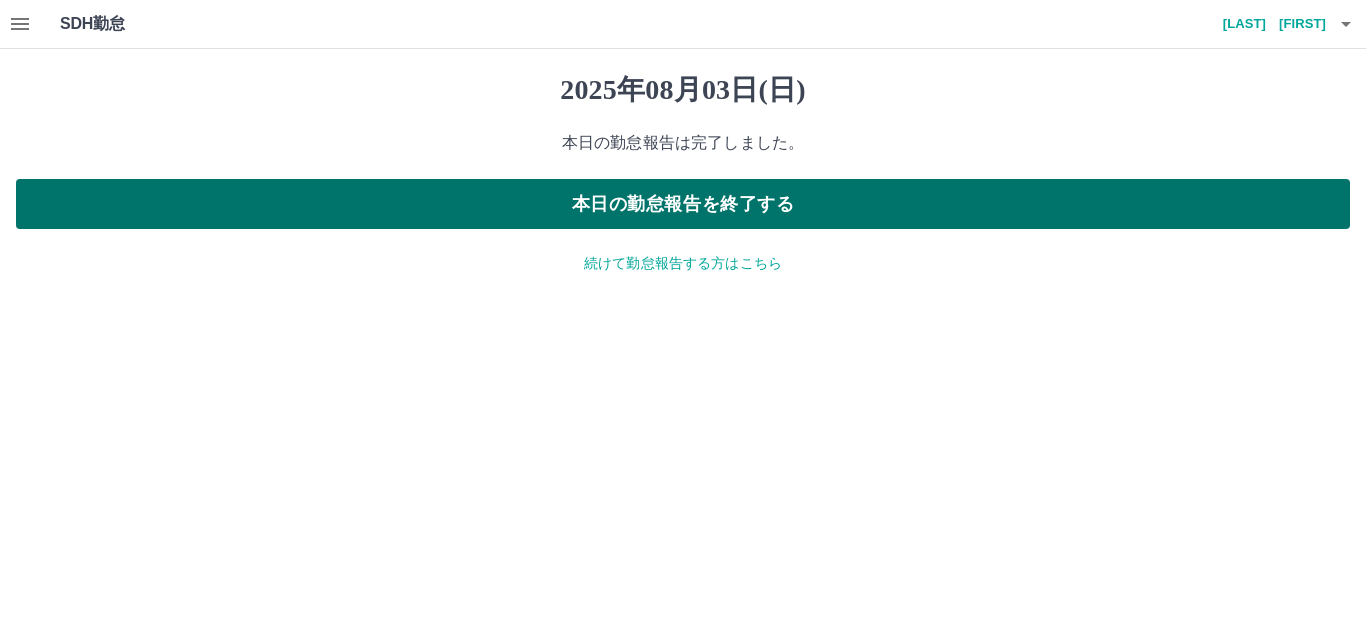 click on "本日の勤怠報告を終了する" at bounding box center (683, 204) 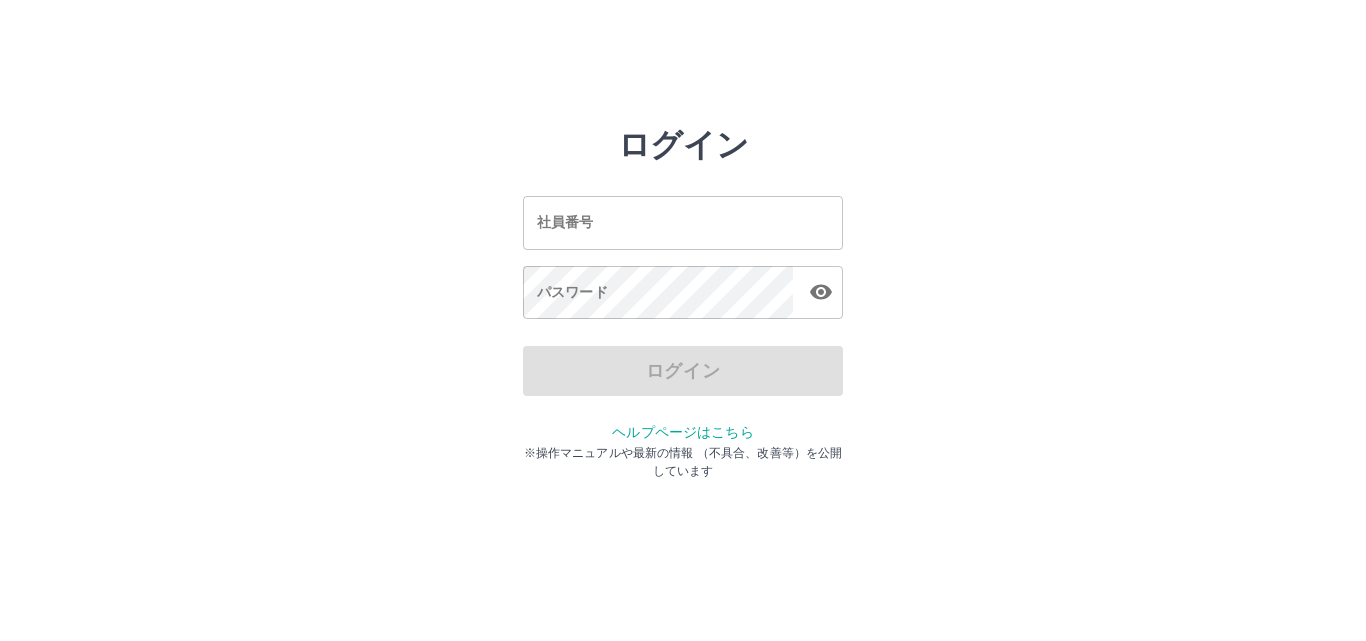scroll, scrollTop: 0, scrollLeft: 0, axis: both 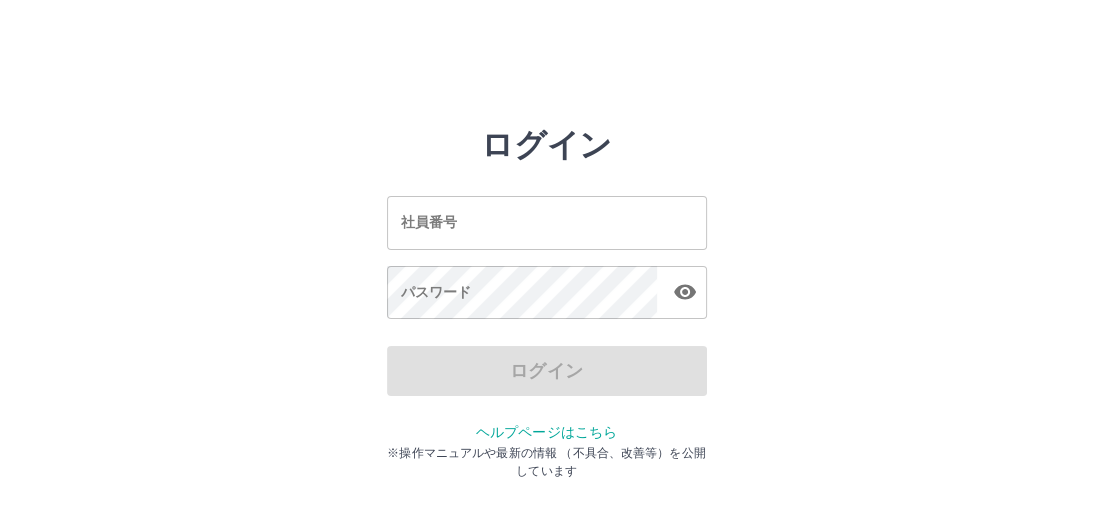 drag, startPoint x: 1029, startPoint y: 265, endPoint x: 935, endPoint y: 240, distance: 97.26767 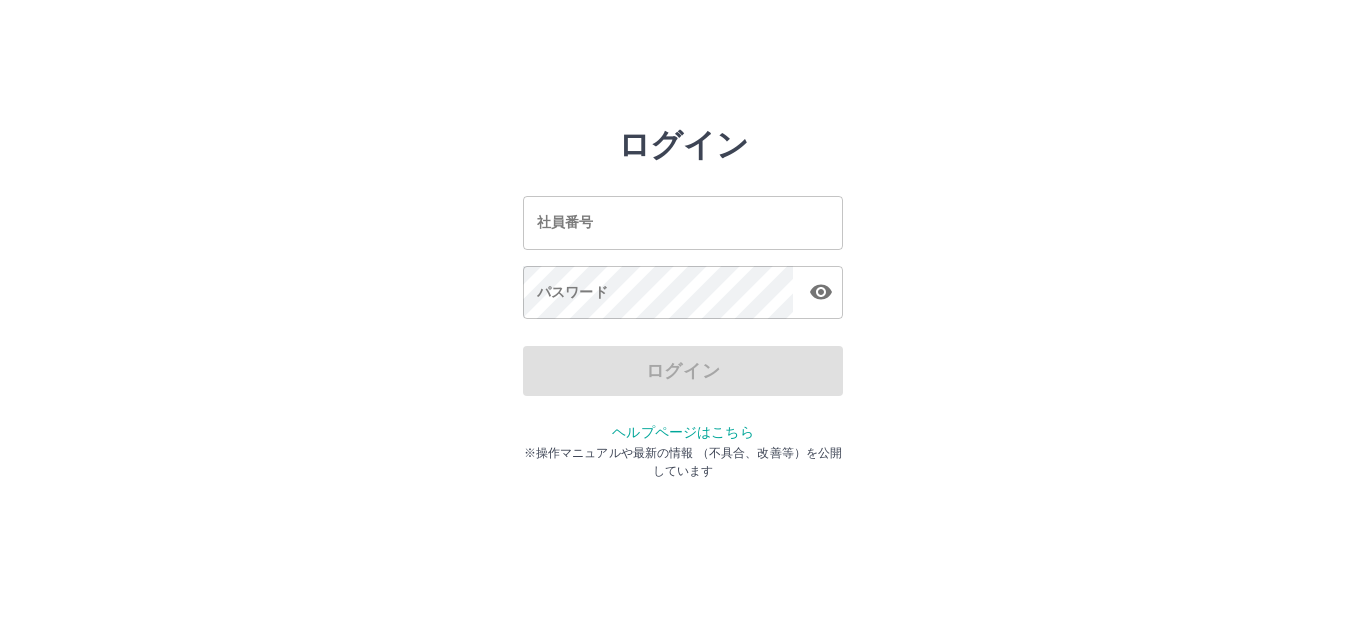 drag, startPoint x: 1061, startPoint y: 41, endPoint x: 924, endPoint y: 165, distance: 184.78366 